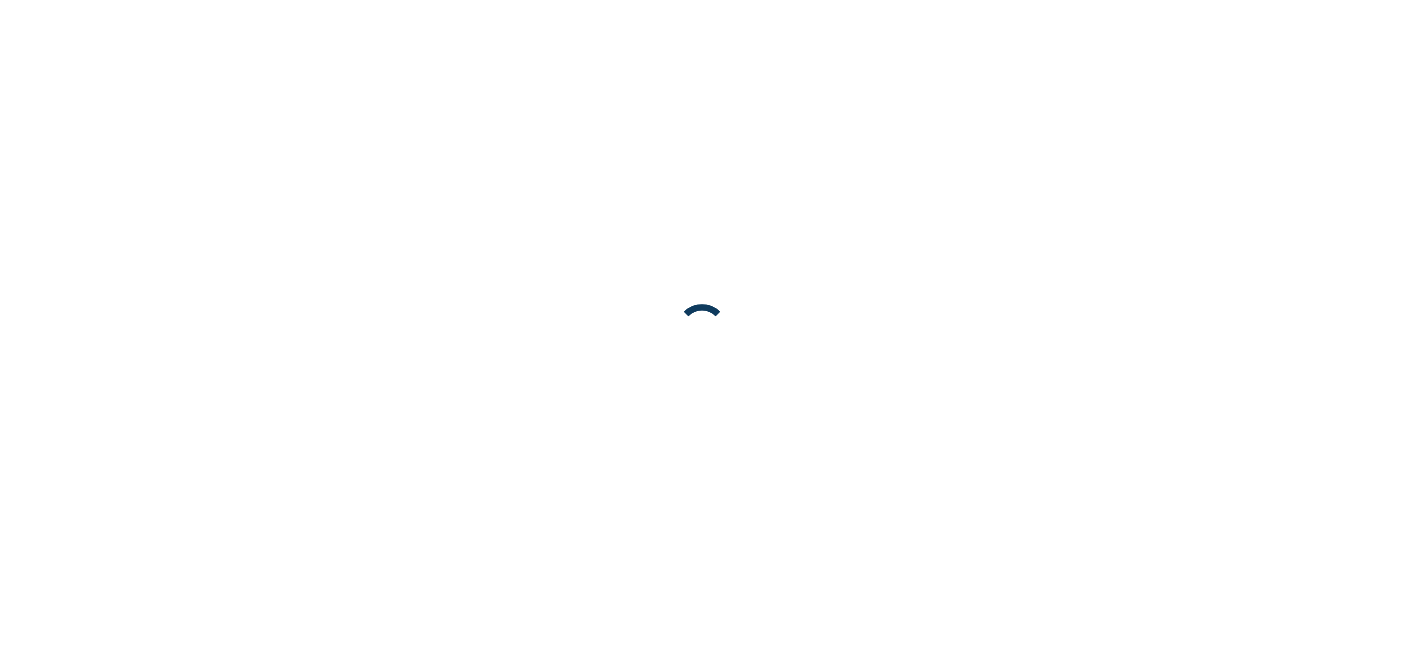 scroll, scrollTop: 0, scrollLeft: 0, axis: both 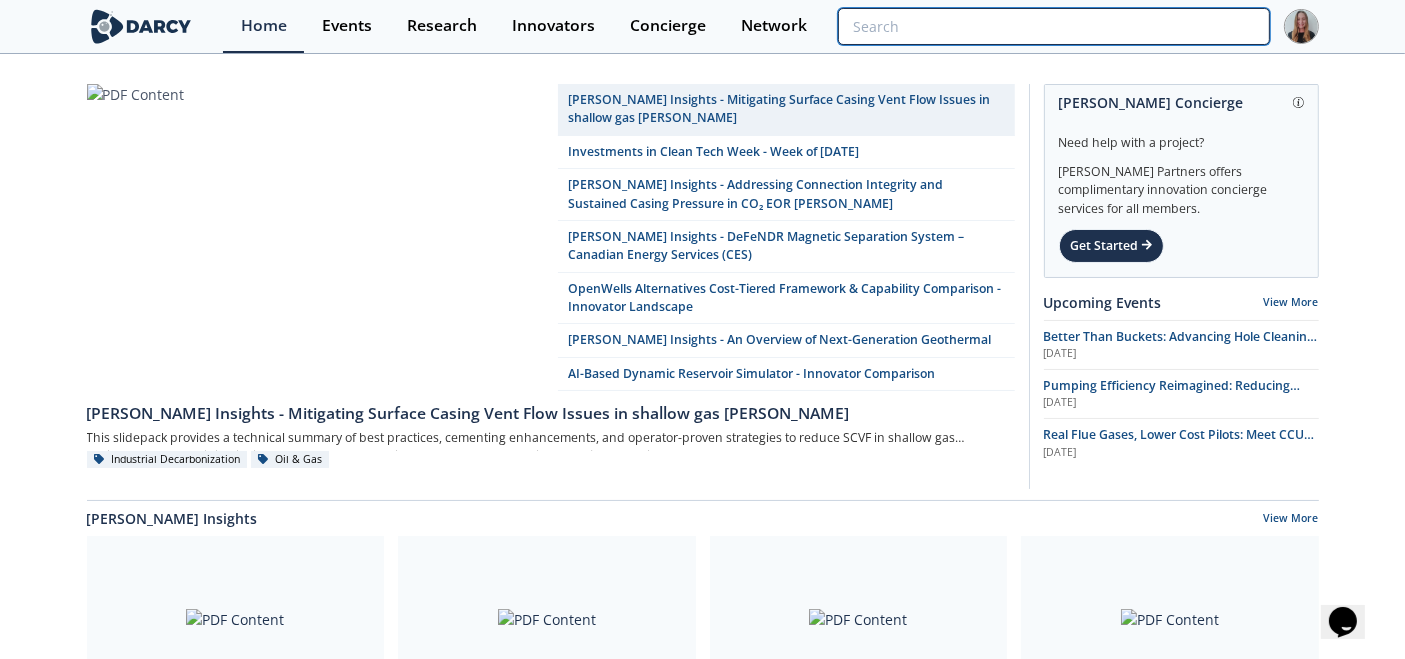 click at bounding box center (1053, 26) 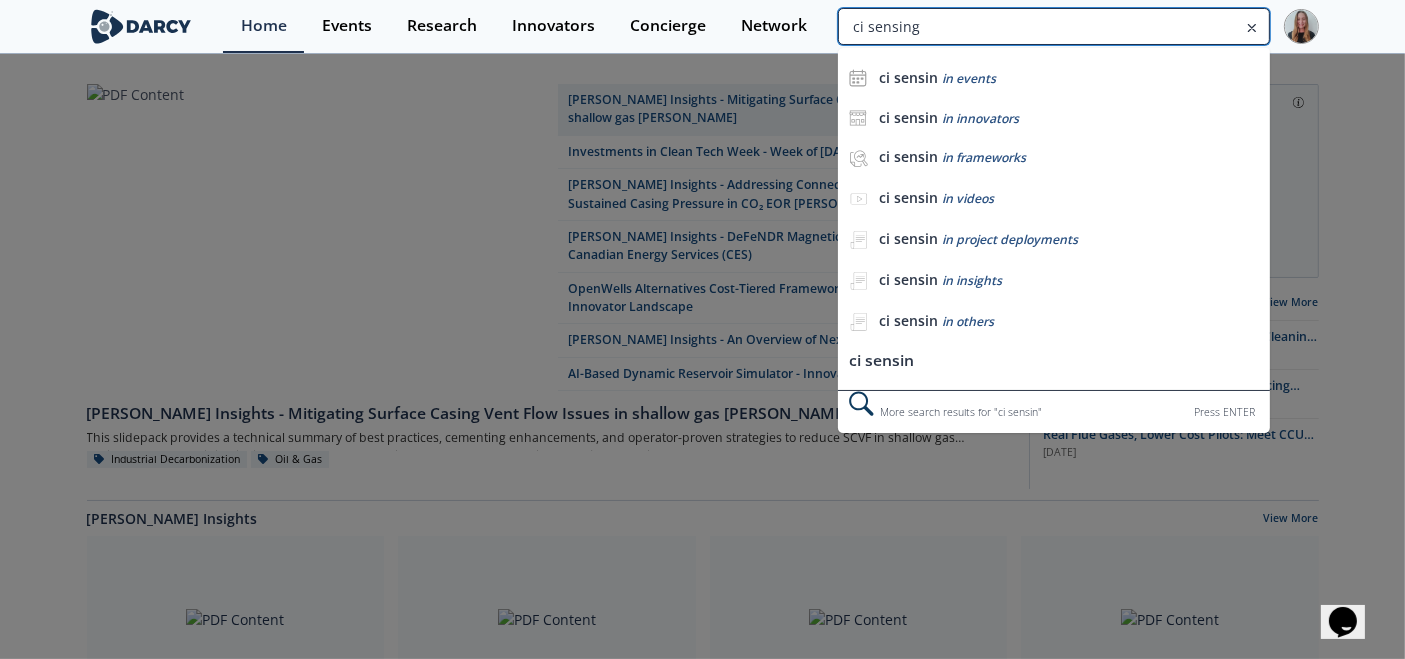 type on "ci sensing" 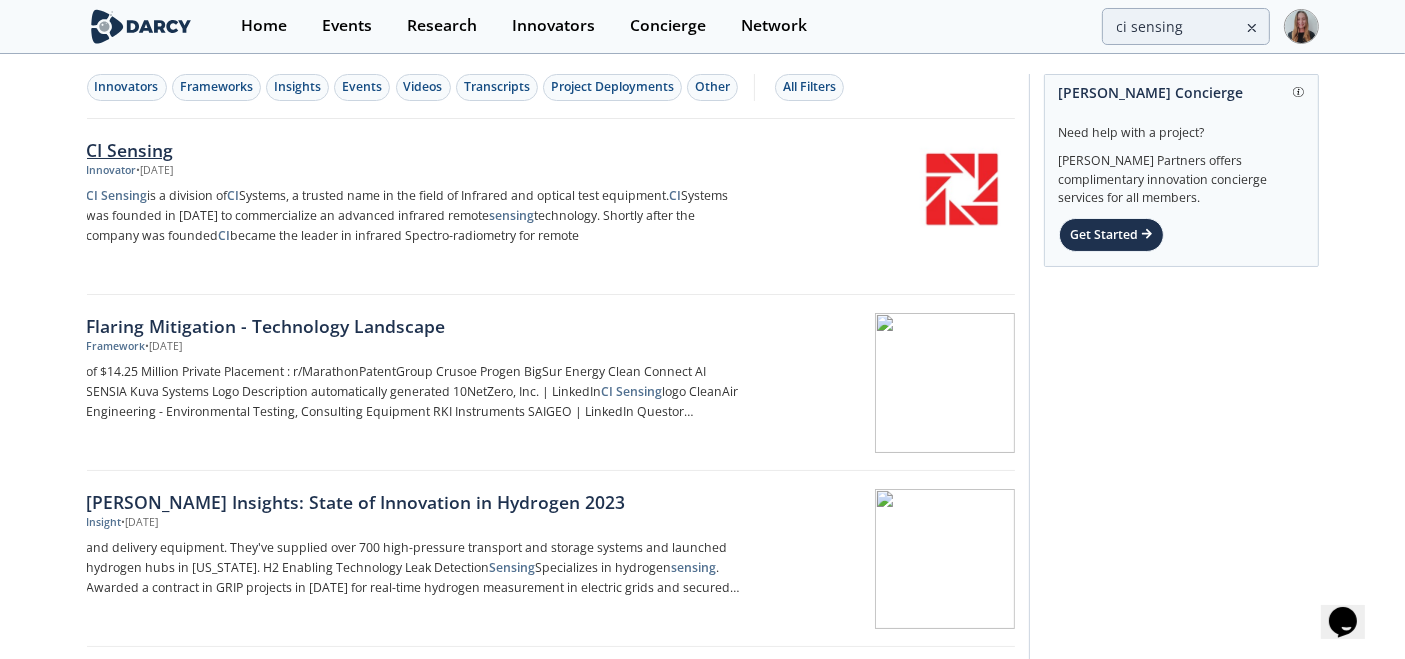 click on "CI Sensing" at bounding box center (418, 150) 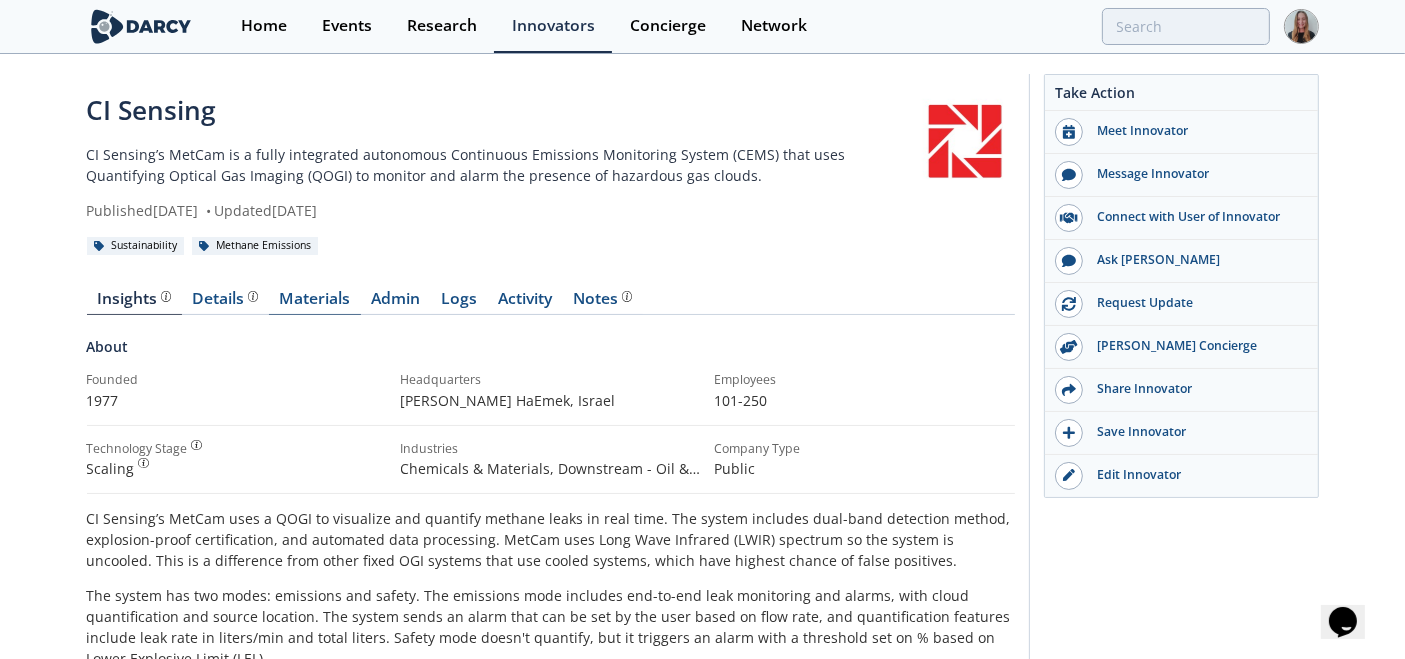 click on "Materials" at bounding box center (315, 303) 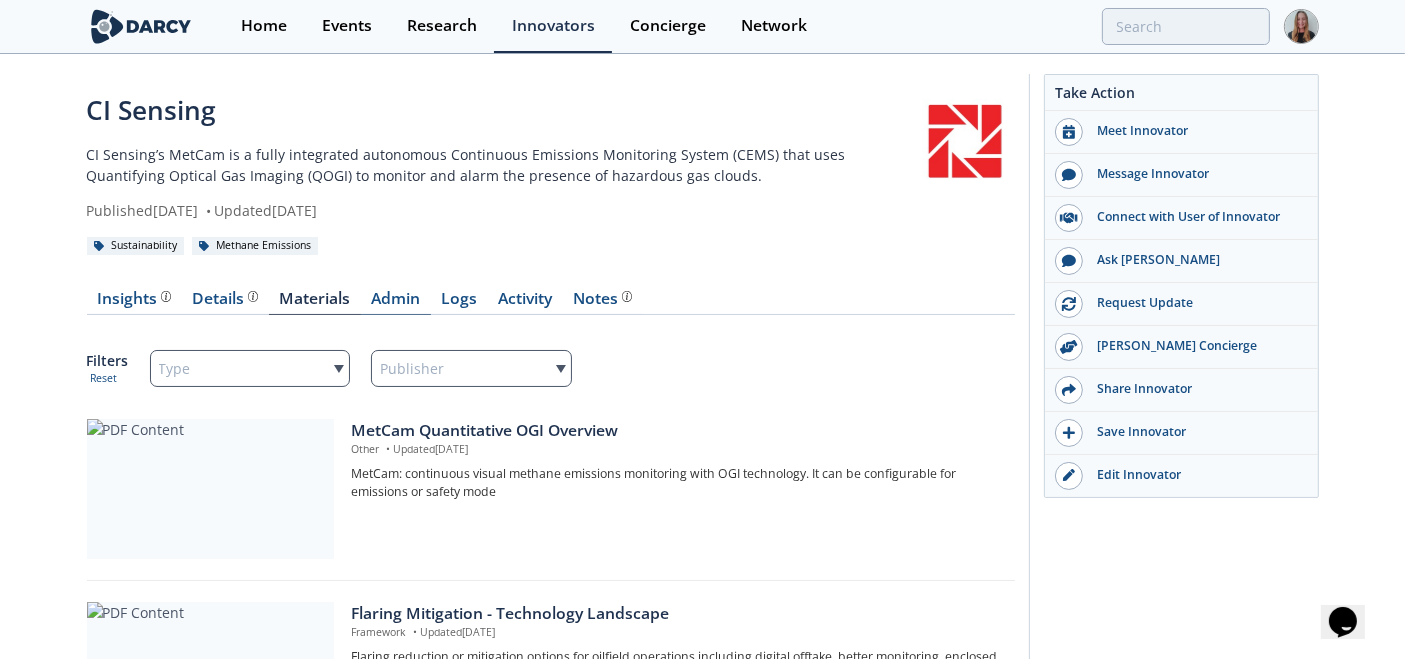 click on "Admin" at bounding box center (396, 303) 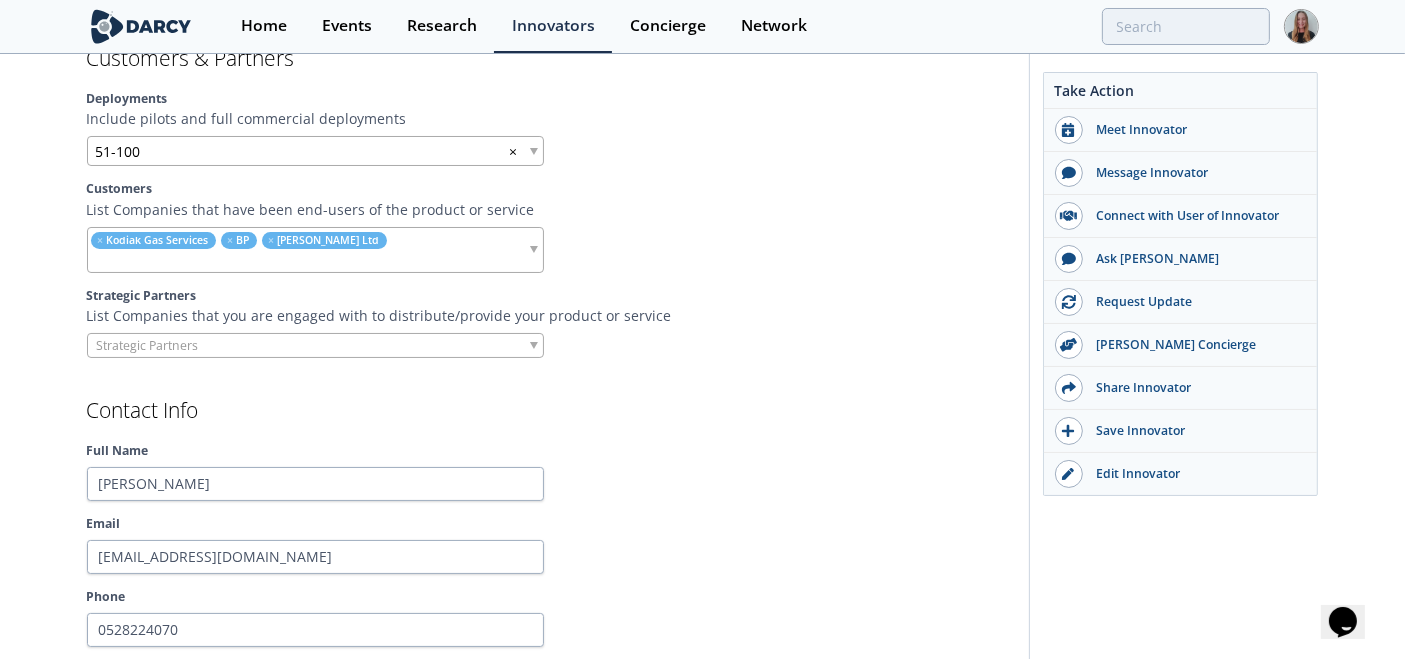 scroll, scrollTop: 1743, scrollLeft: 0, axis: vertical 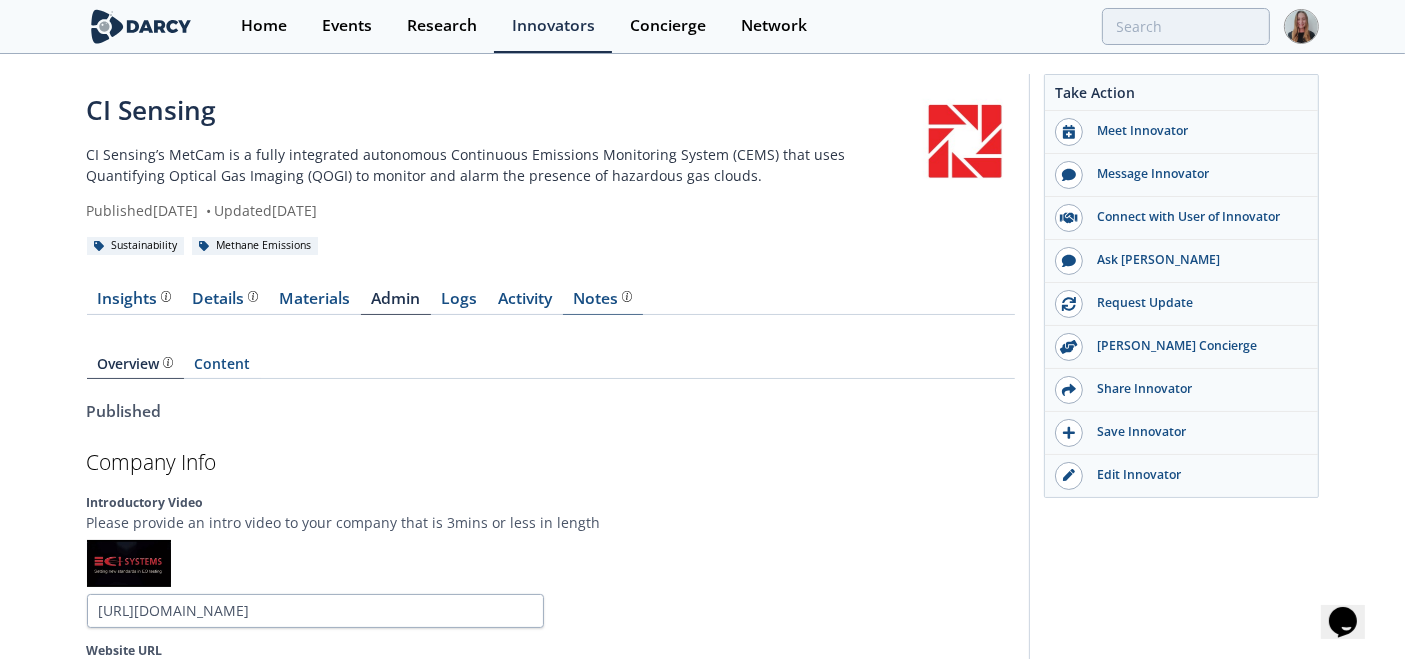 click on "Notes" at bounding box center [602, 299] 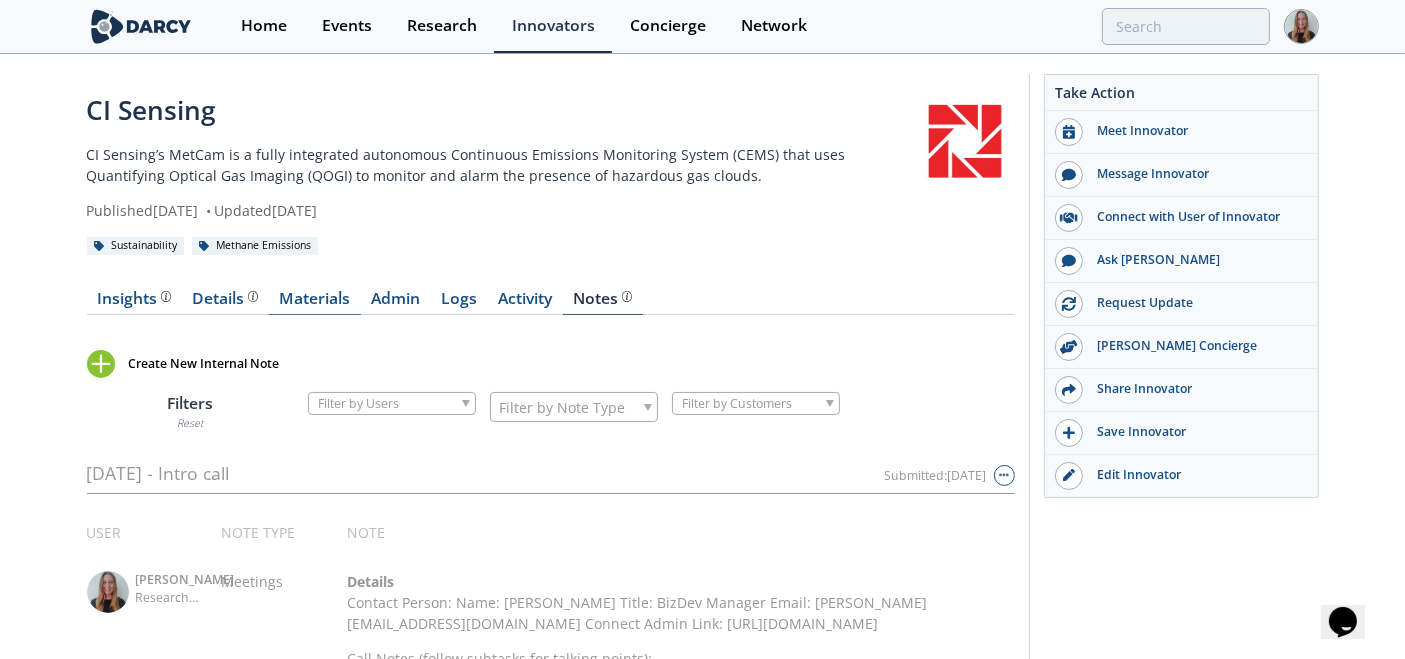 click on "Materials" at bounding box center (315, 303) 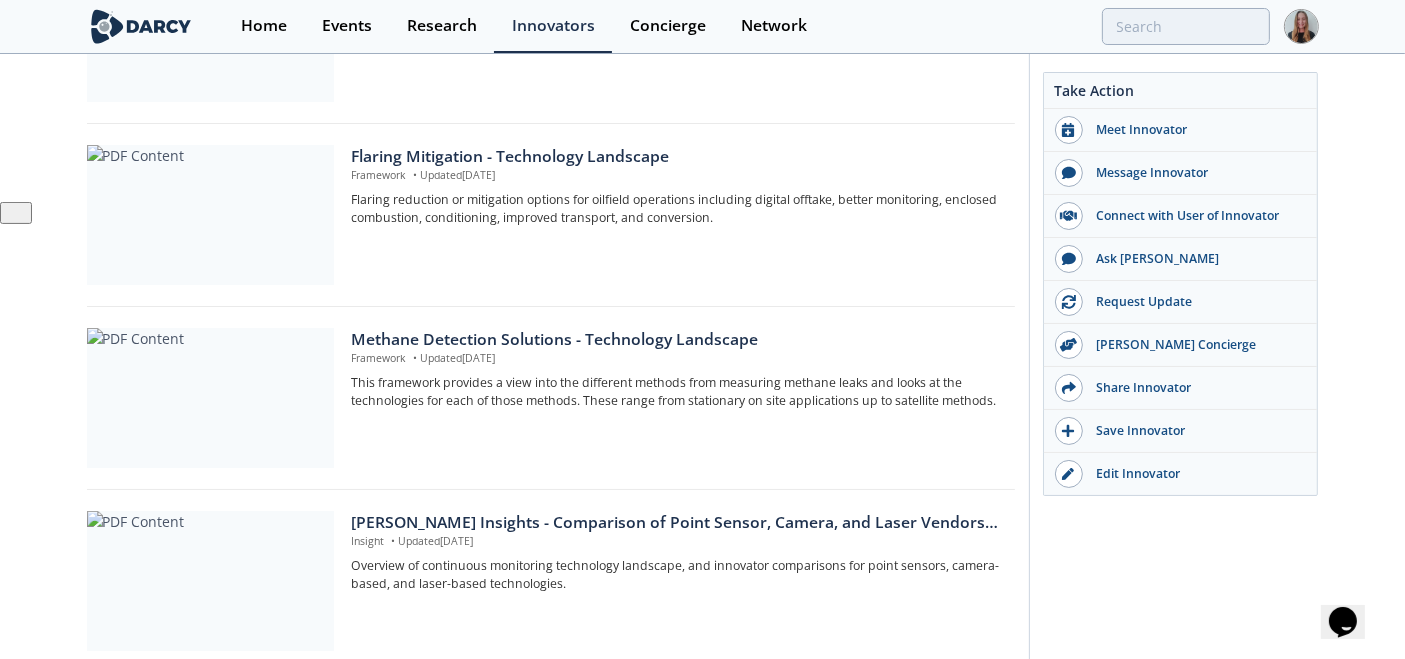 scroll, scrollTop: 95, scrollLeft: 0, axis: vertical 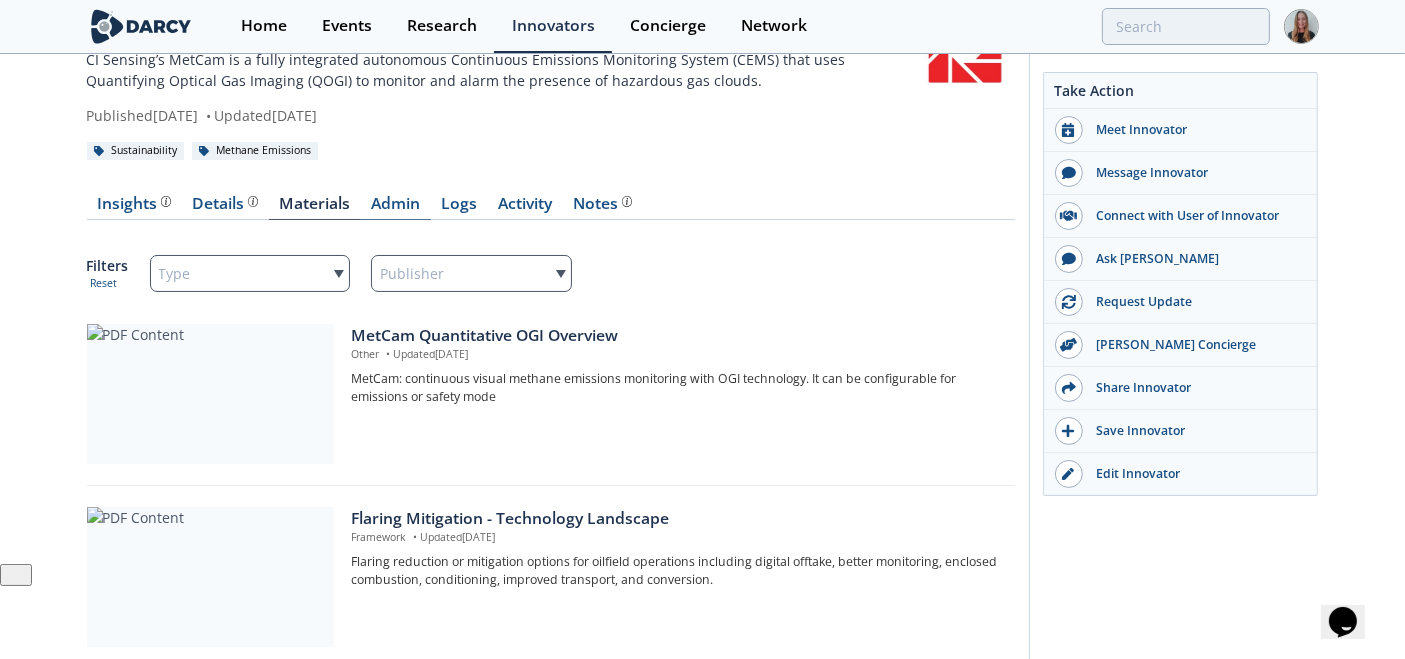 click on "Admin" at bounding box center [396, 208] 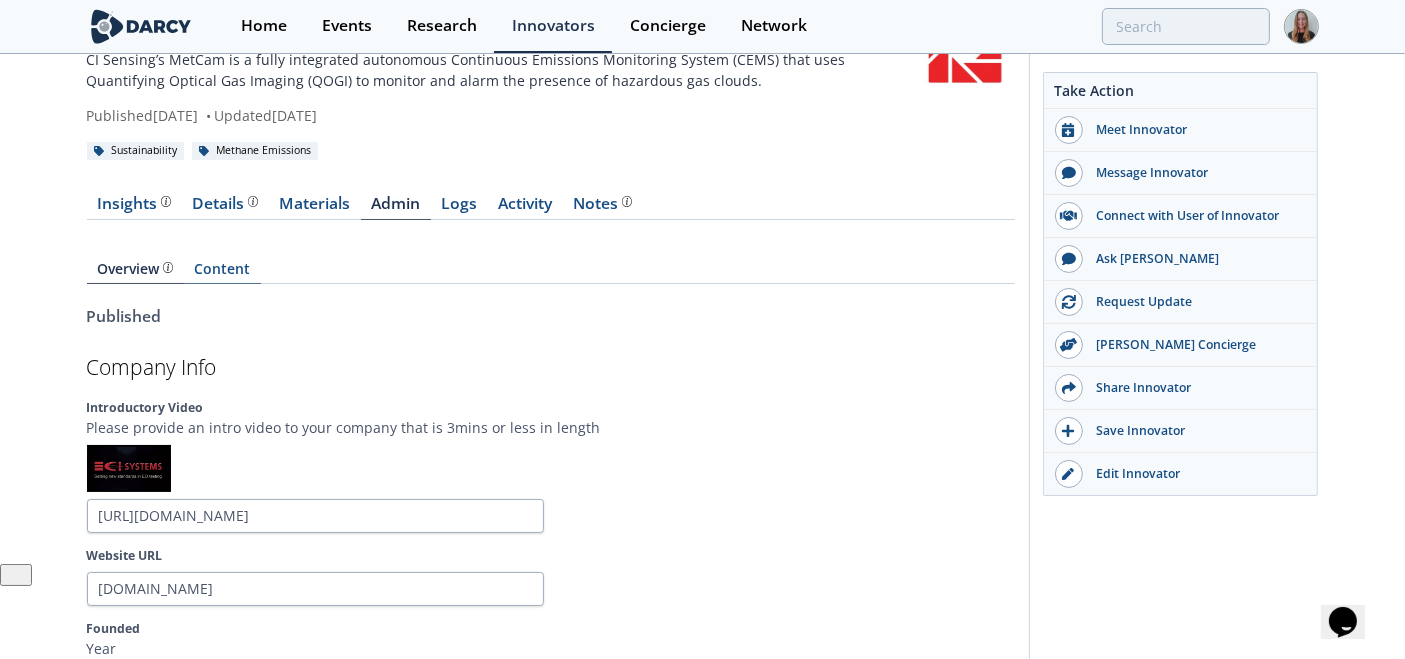 click on "Content" at bounding box center (222, 273) 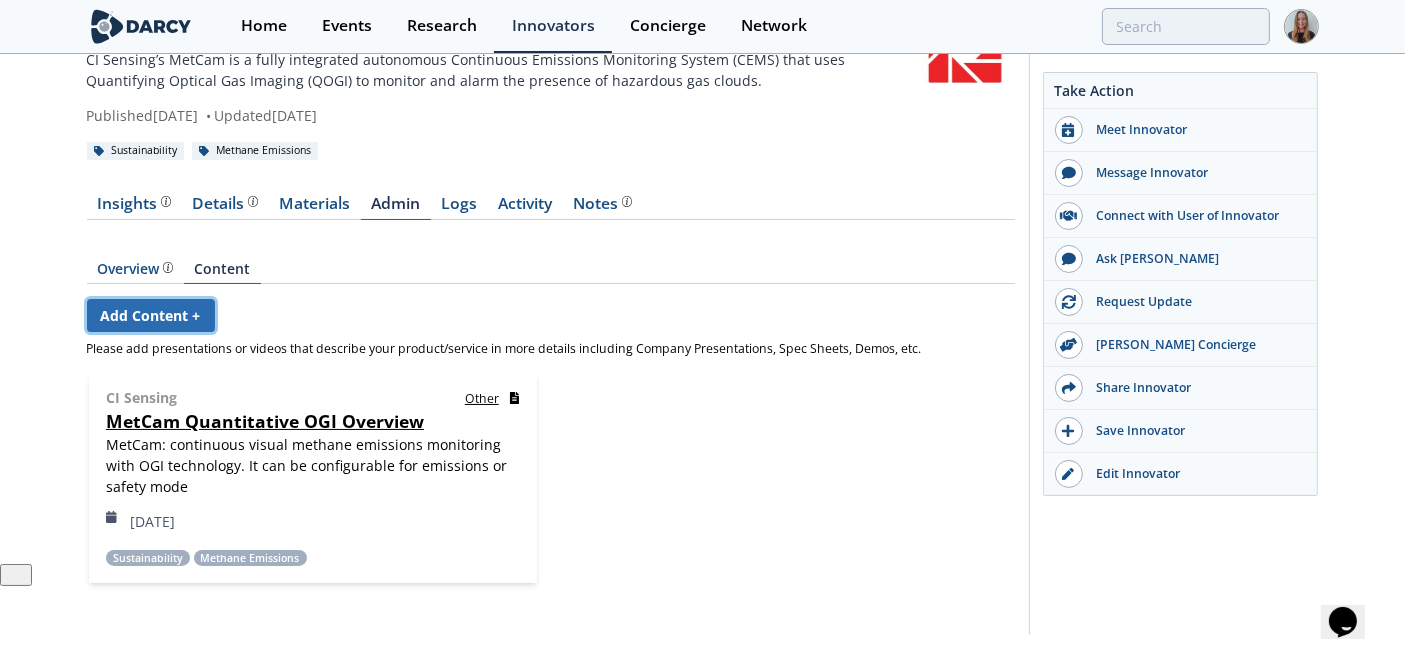 click on "Add Content +" at bounding box center (151, 315) 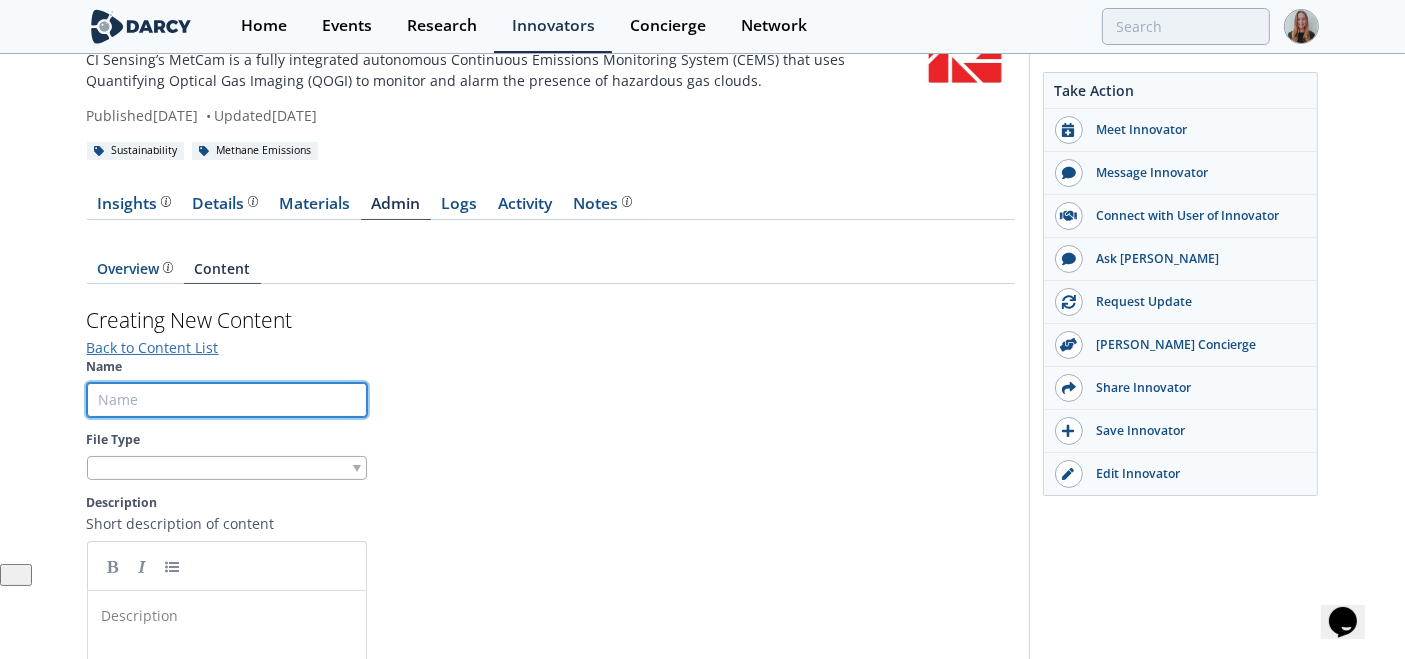 click on "Name" at bounding box center (227, 400) 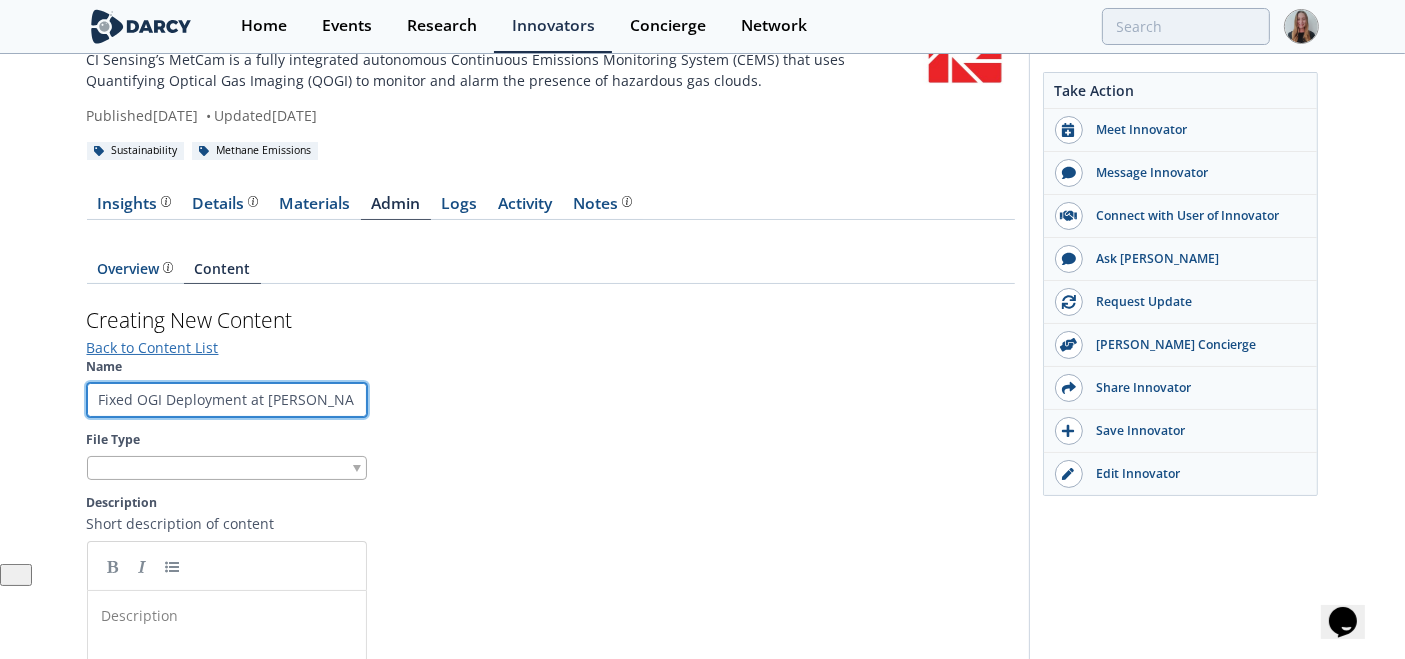 scroll, scrollTop: 0, scrollLeft: 92, axis: horizontal 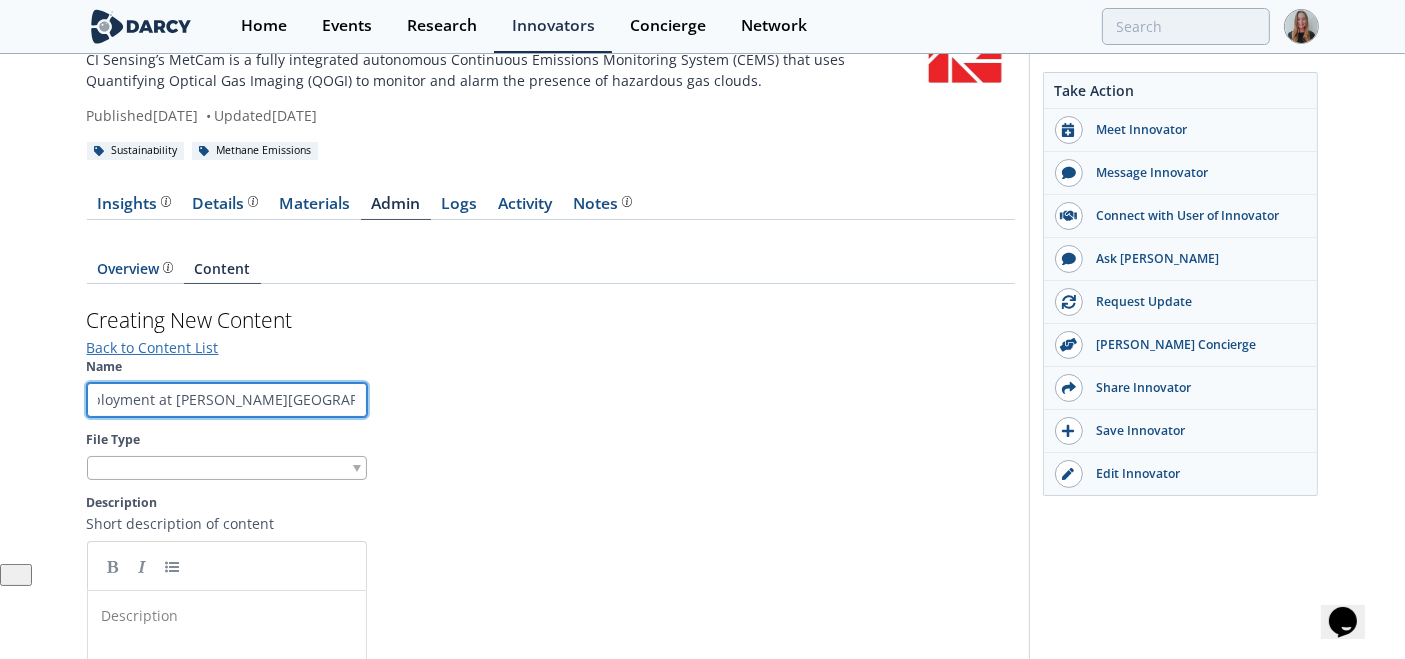 type on "Fixed OGI Deployment at Santos Compressor Stations" 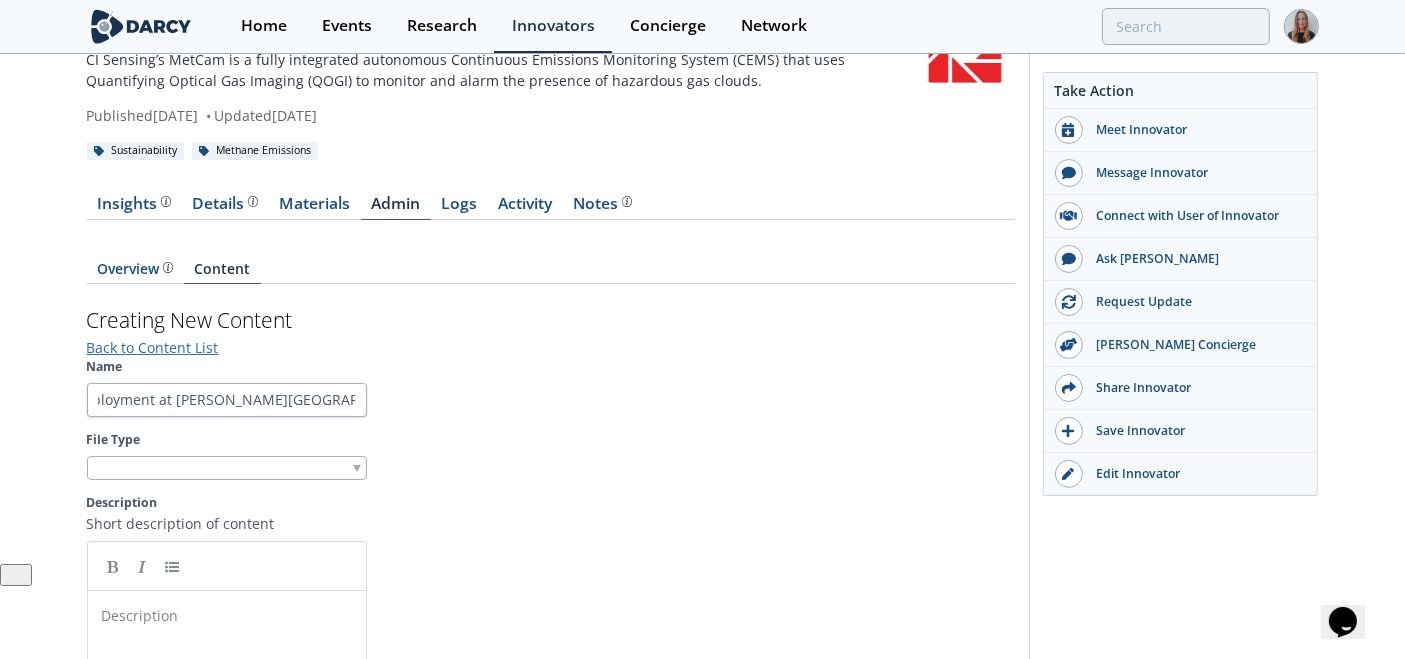 click at bounding box center (227, 468) 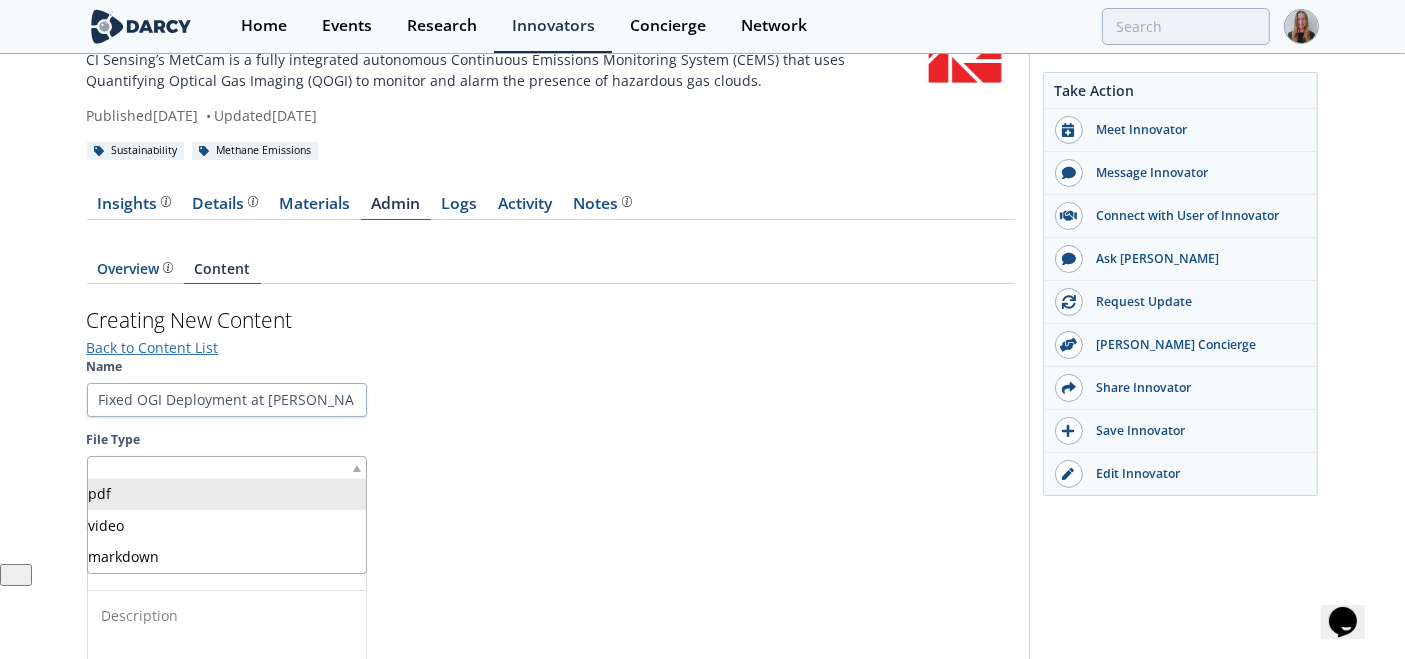 drag, startPoint x: 165, startPoint y: 498, endPoint x: 151, endPoint y: 491, distance: 15.652476 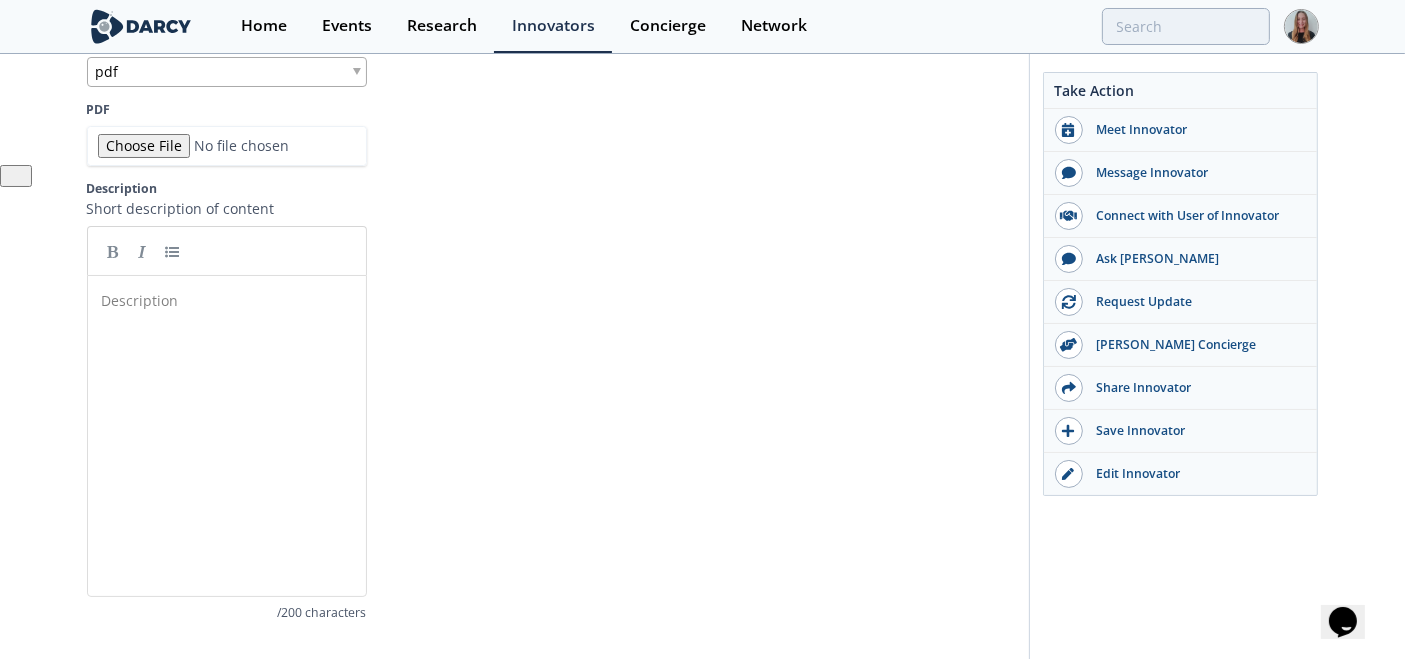 scroll, scrollTop: 488, scrollLeft: 0, axis: vertical 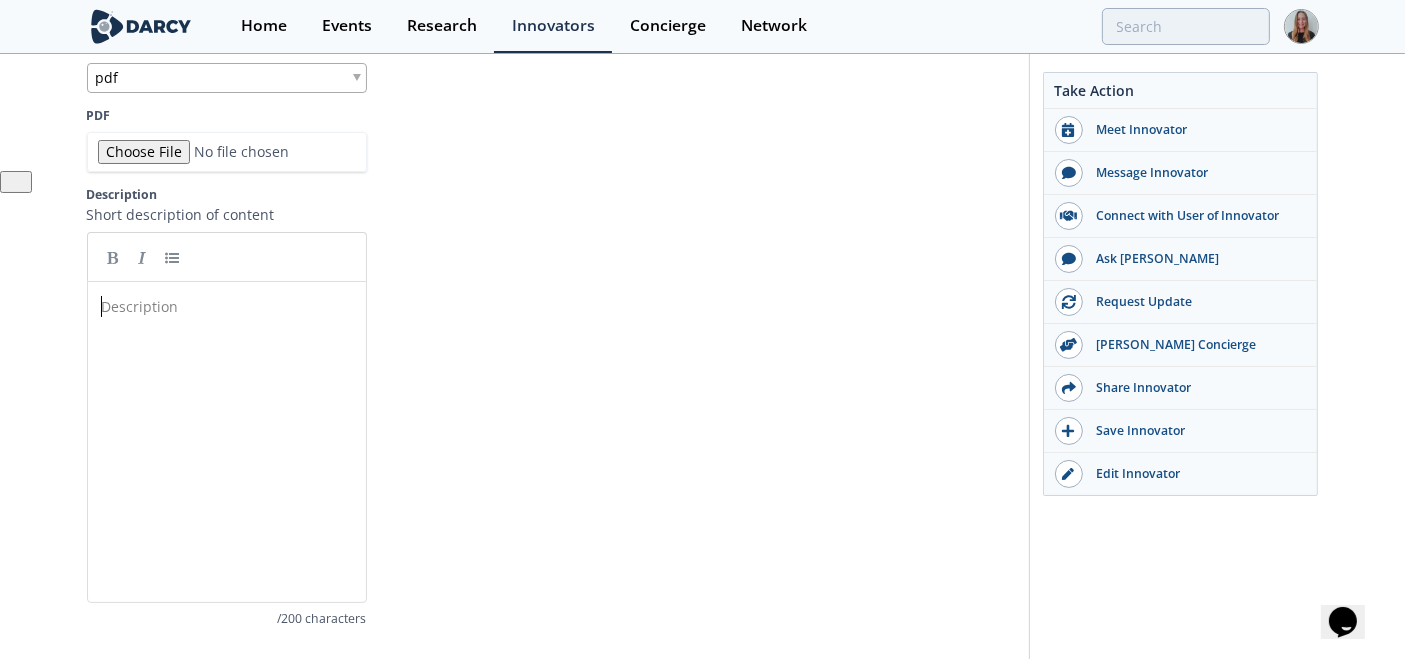 click on "Description   ​" at bounding box center (242, 457) 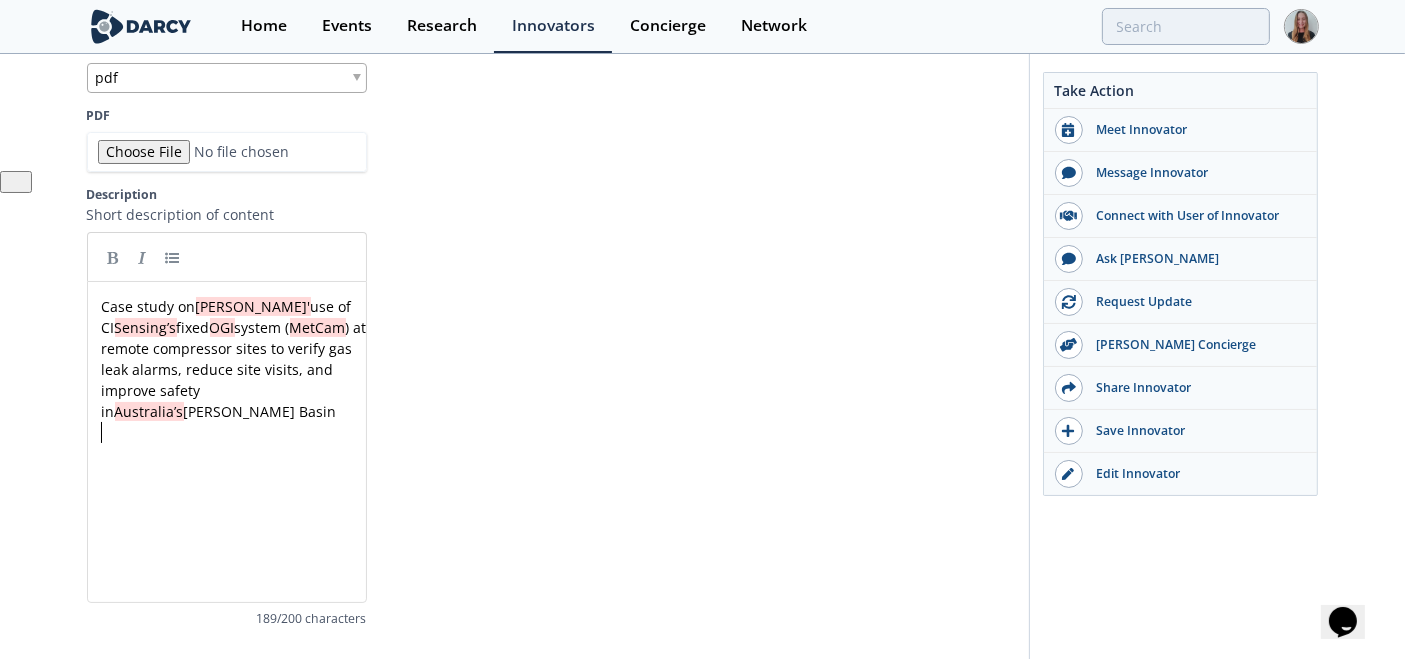scroll, scrollTop: 0, scrollLeft: 0, axis: both 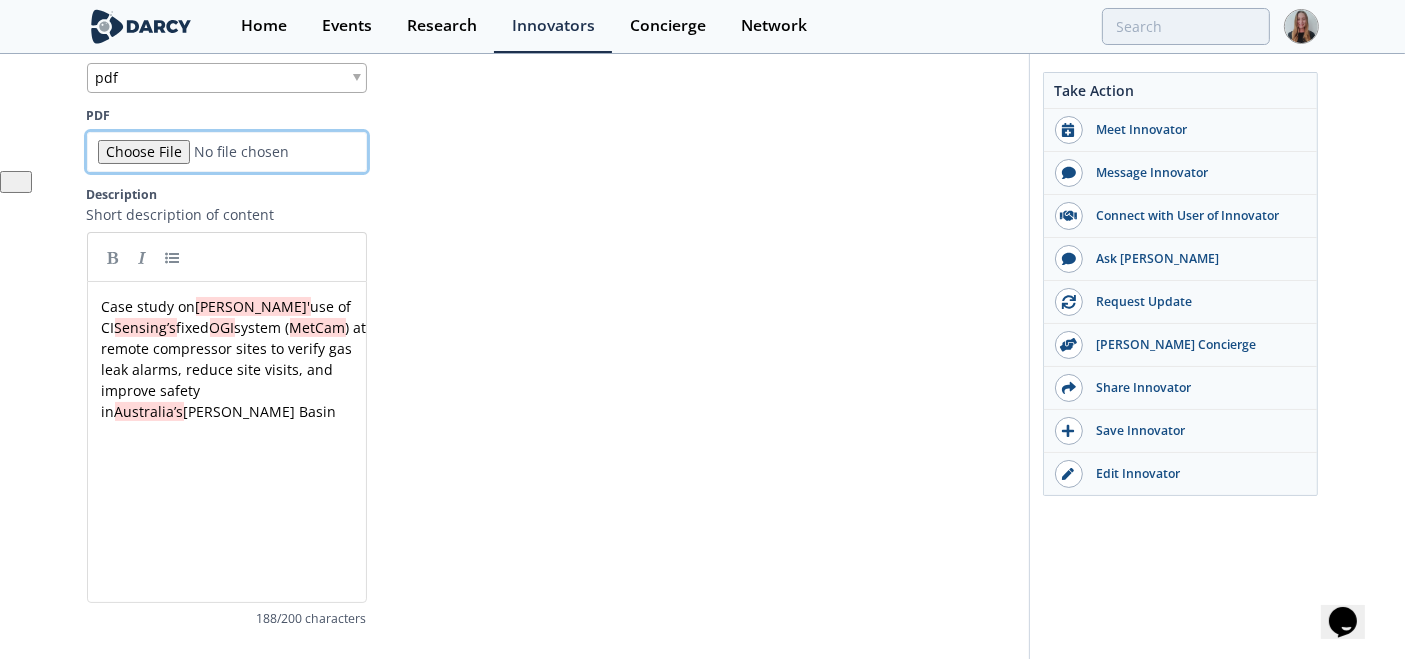 click on "PDF" at bounding box center [227, 152] 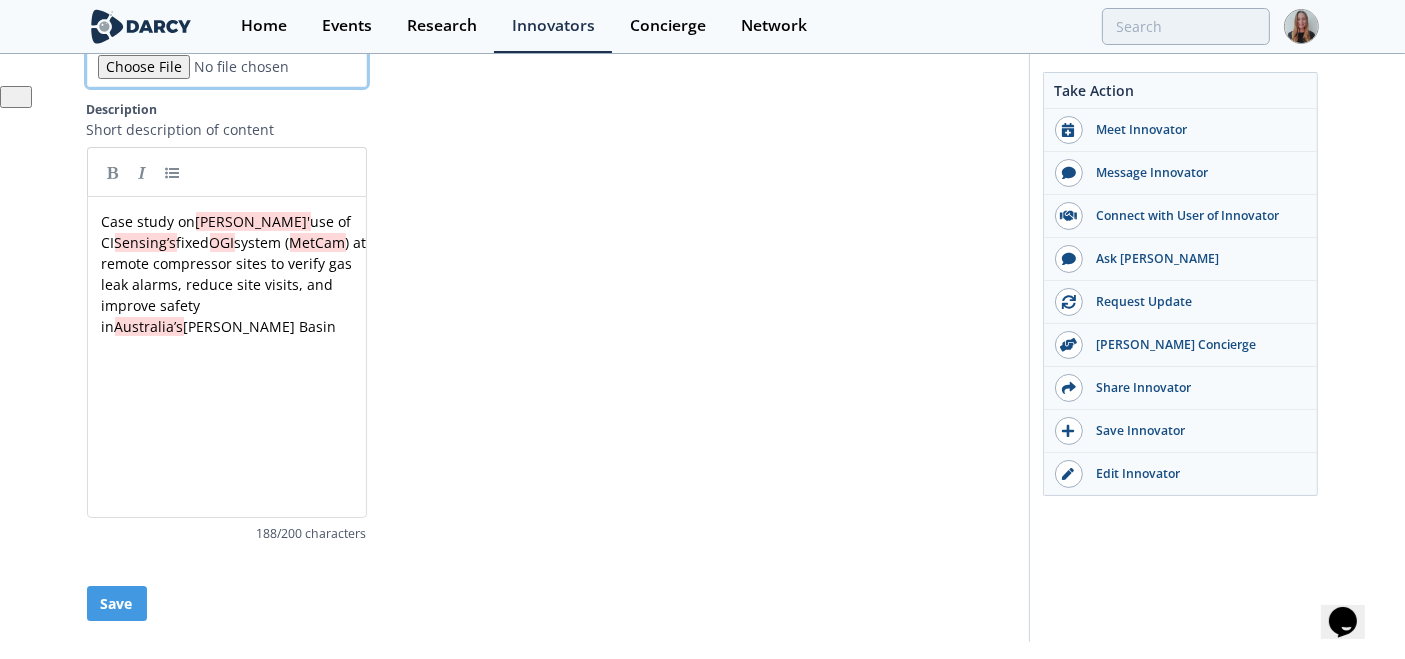 scroll, scrollTop: 625, scrollLeft: 0, axis: vertical 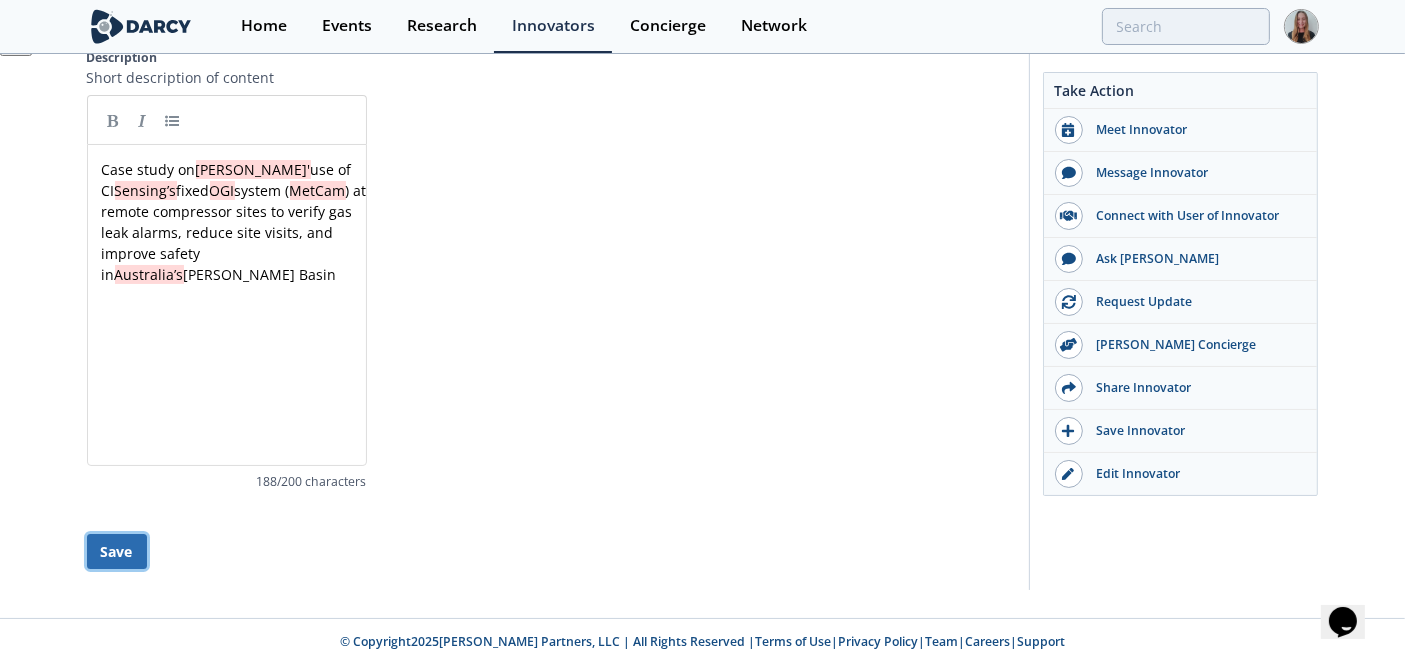 click on "Save" at bounding box center (117, 551) 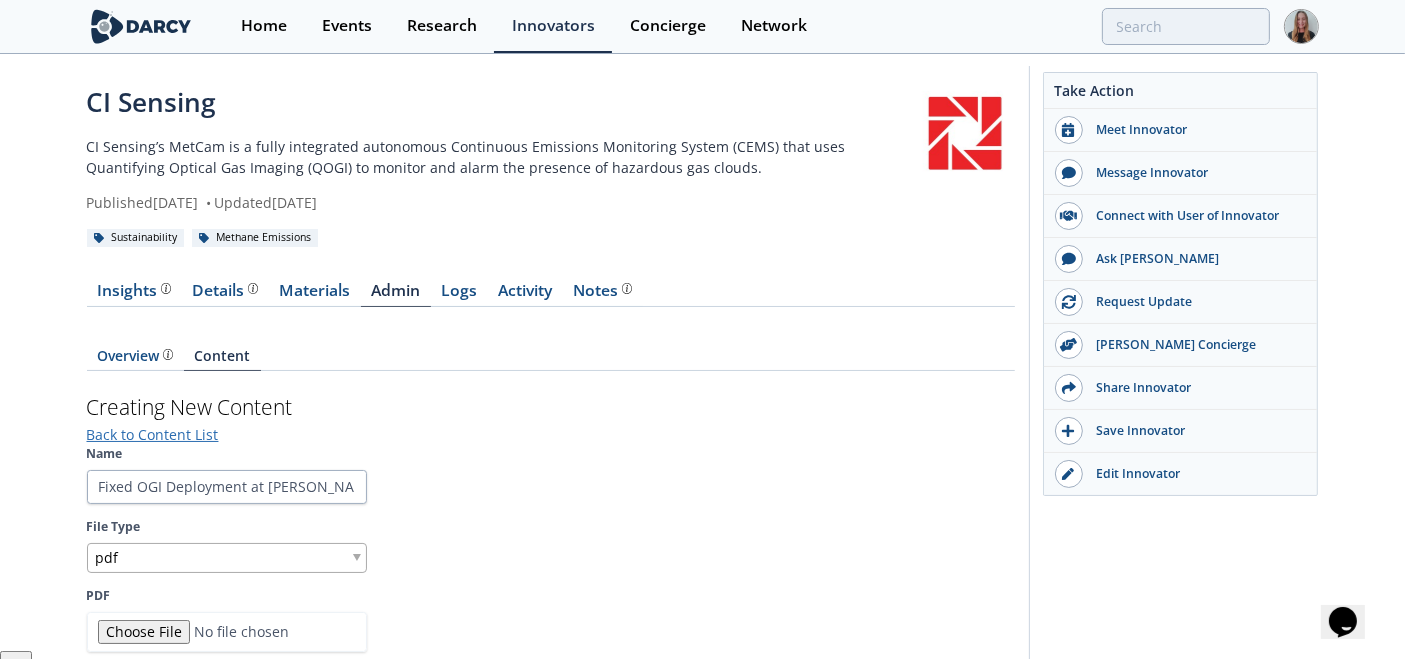 scroll, scrollTop: 0, scrollLeft: 0, axis: both 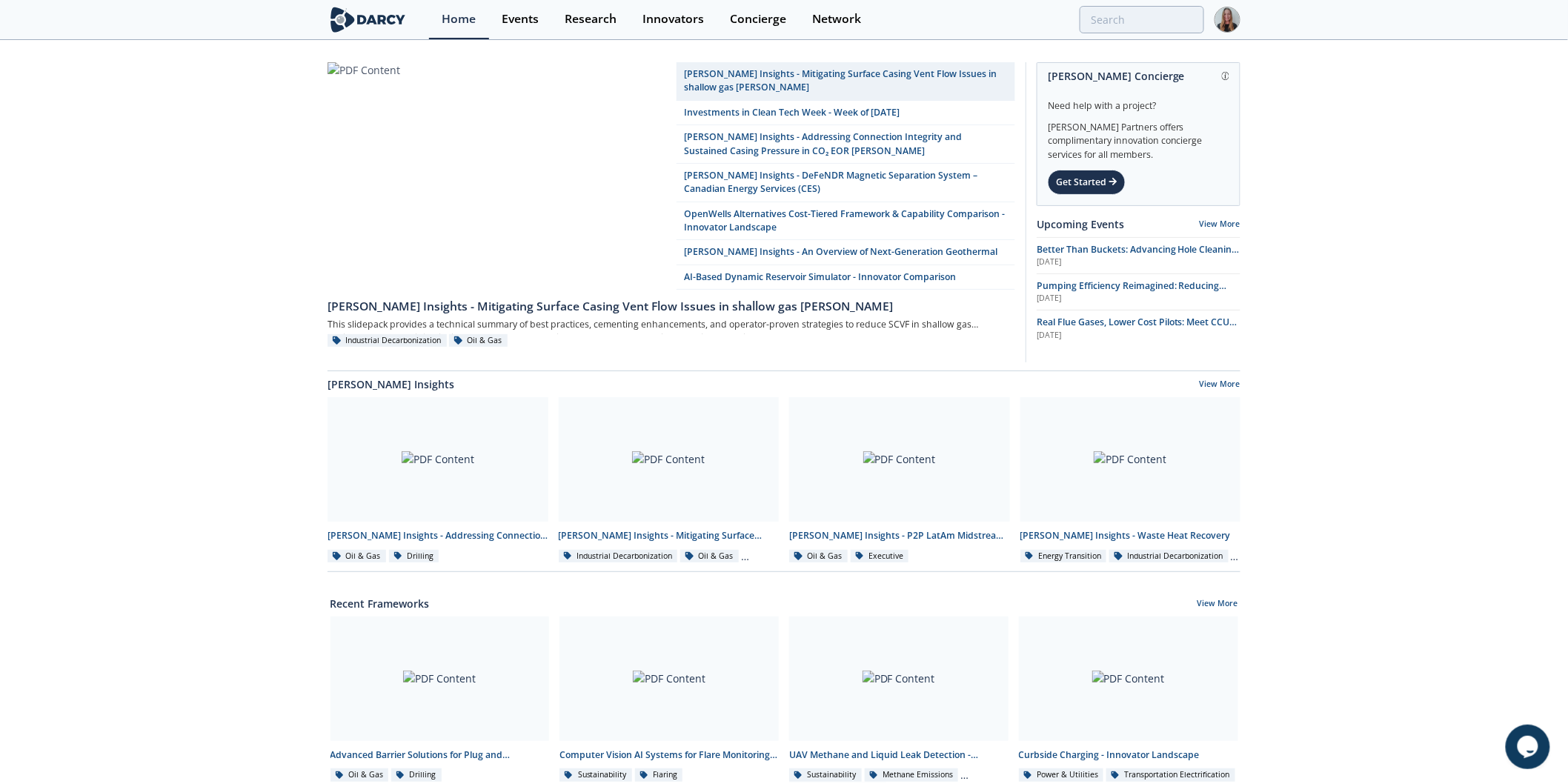 drag, startPoint x: 1075, startPoint y: 32, endPoint x: 1082, endPoint y: 24, distance: 10.63015 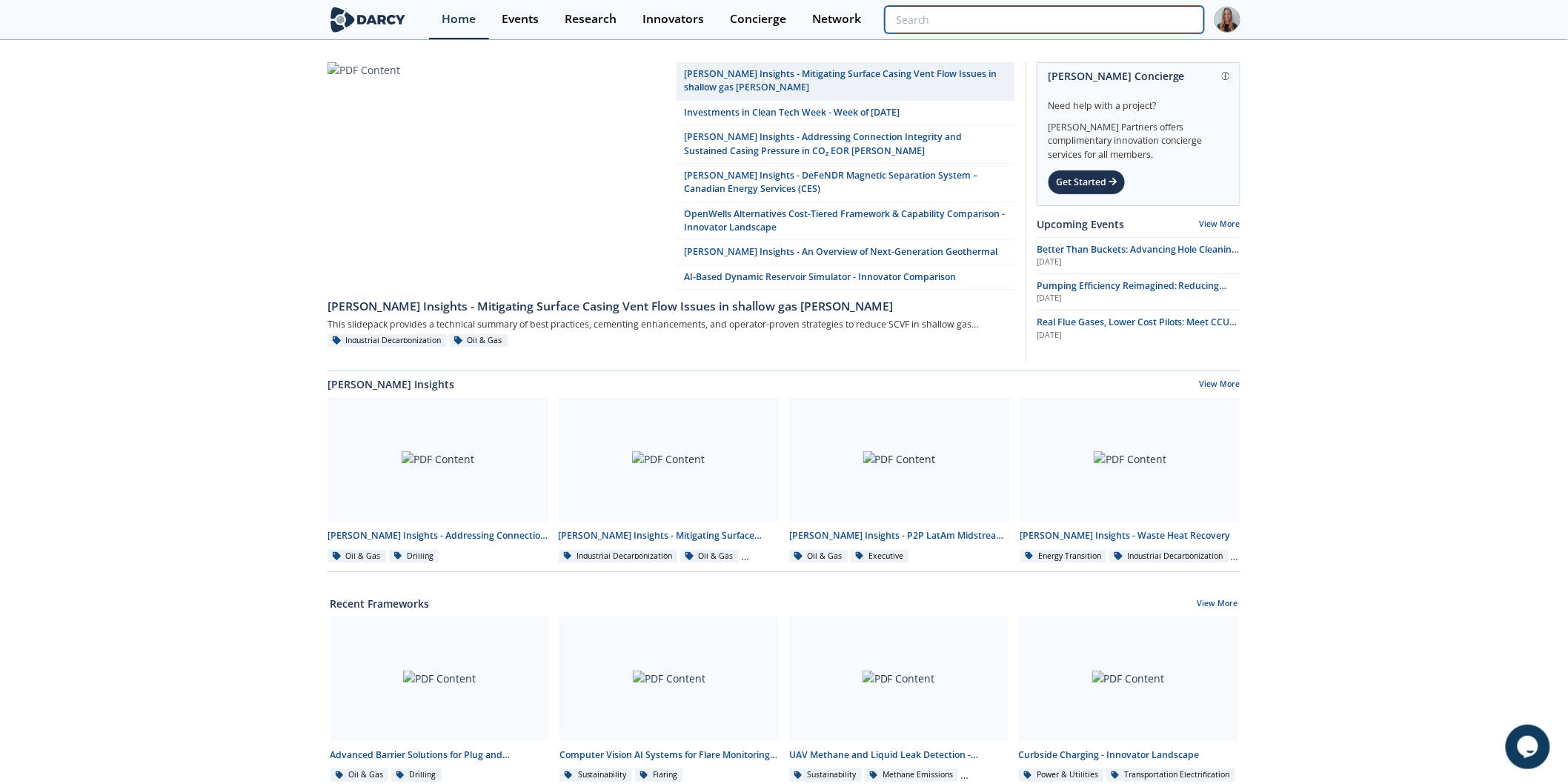 click at bounding box center [1044, 19] 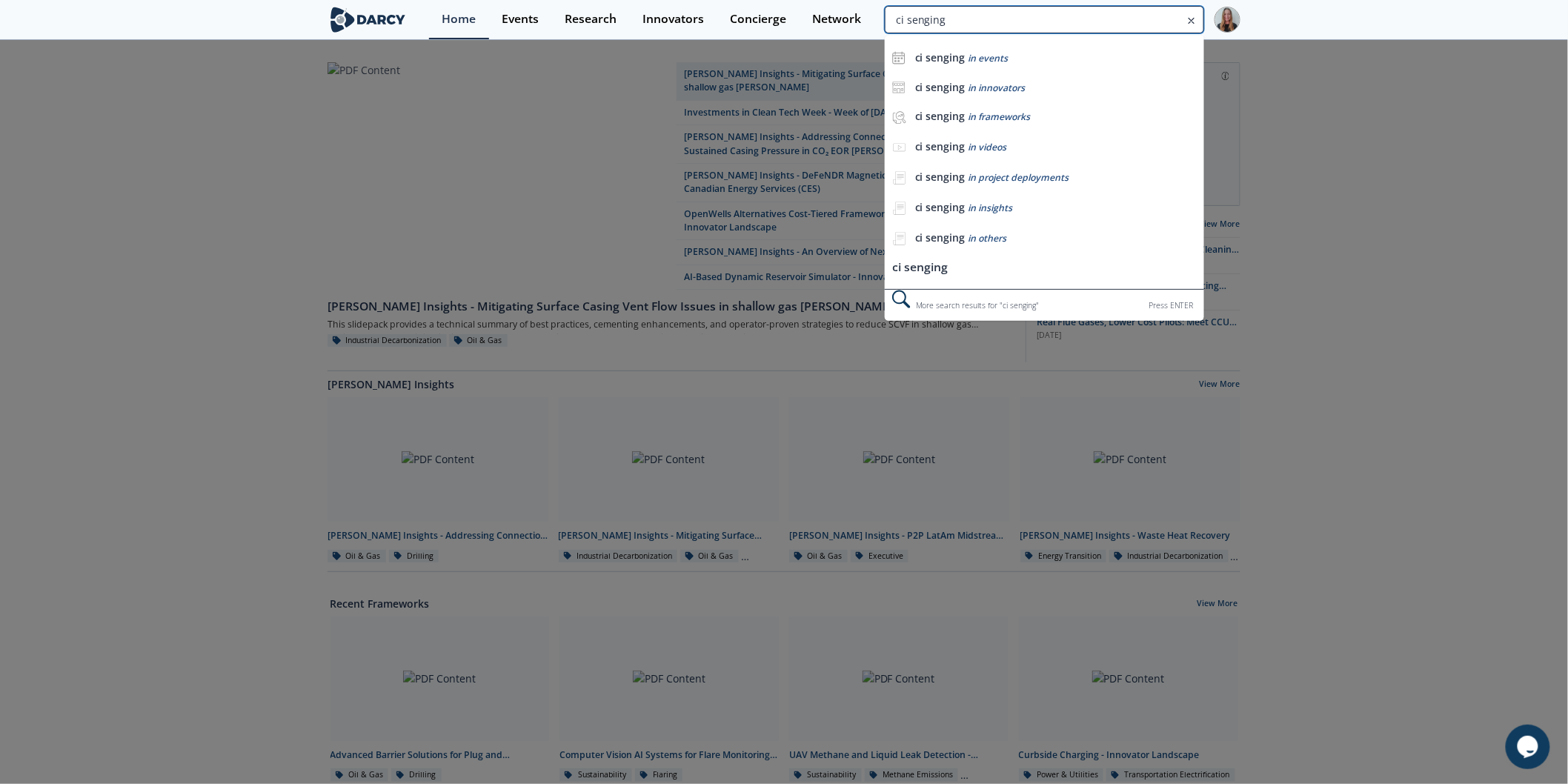 type on "ci senging" 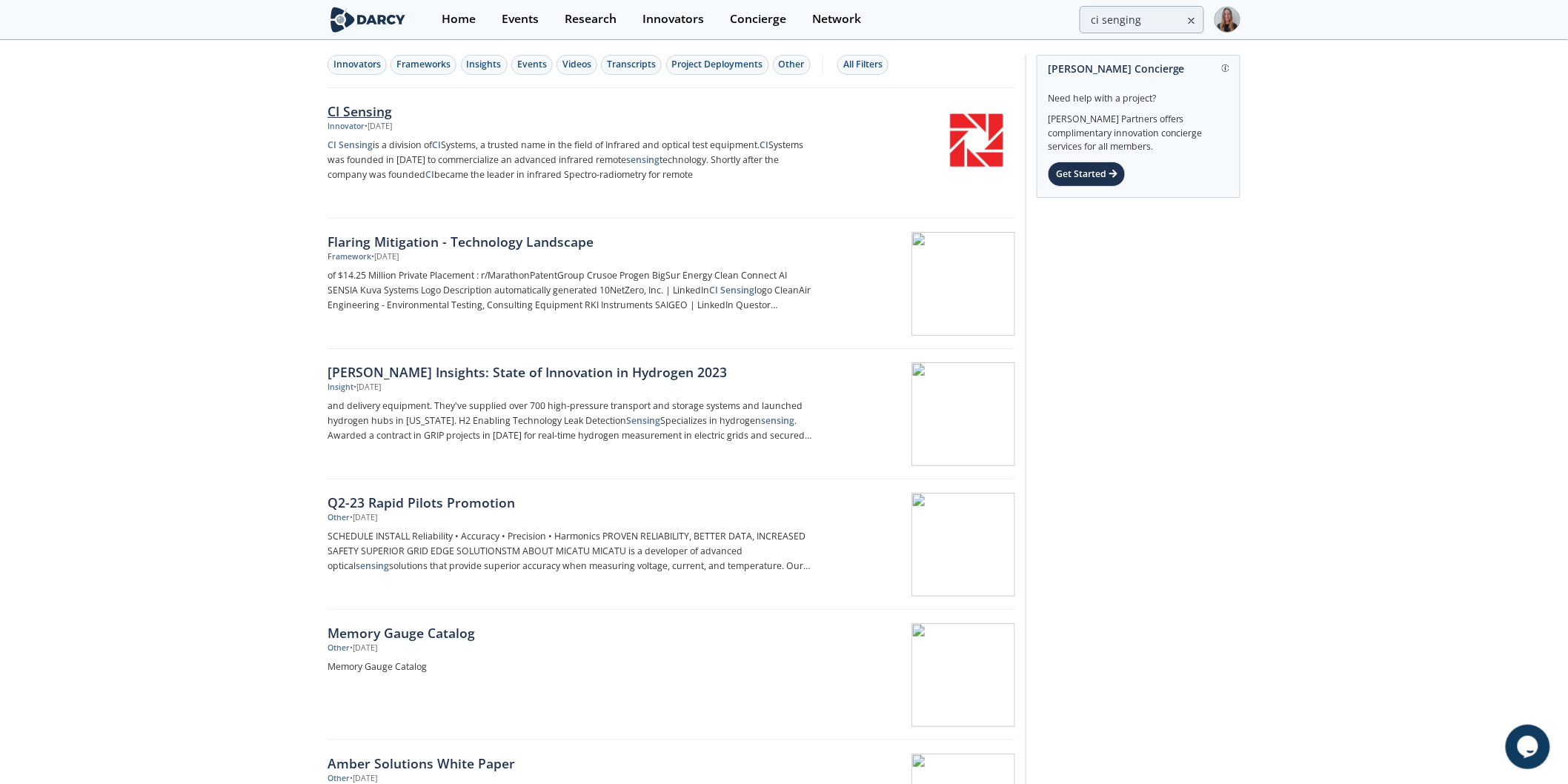 click on "•  Sep 30, 2024" at bounding box center (378, 127) 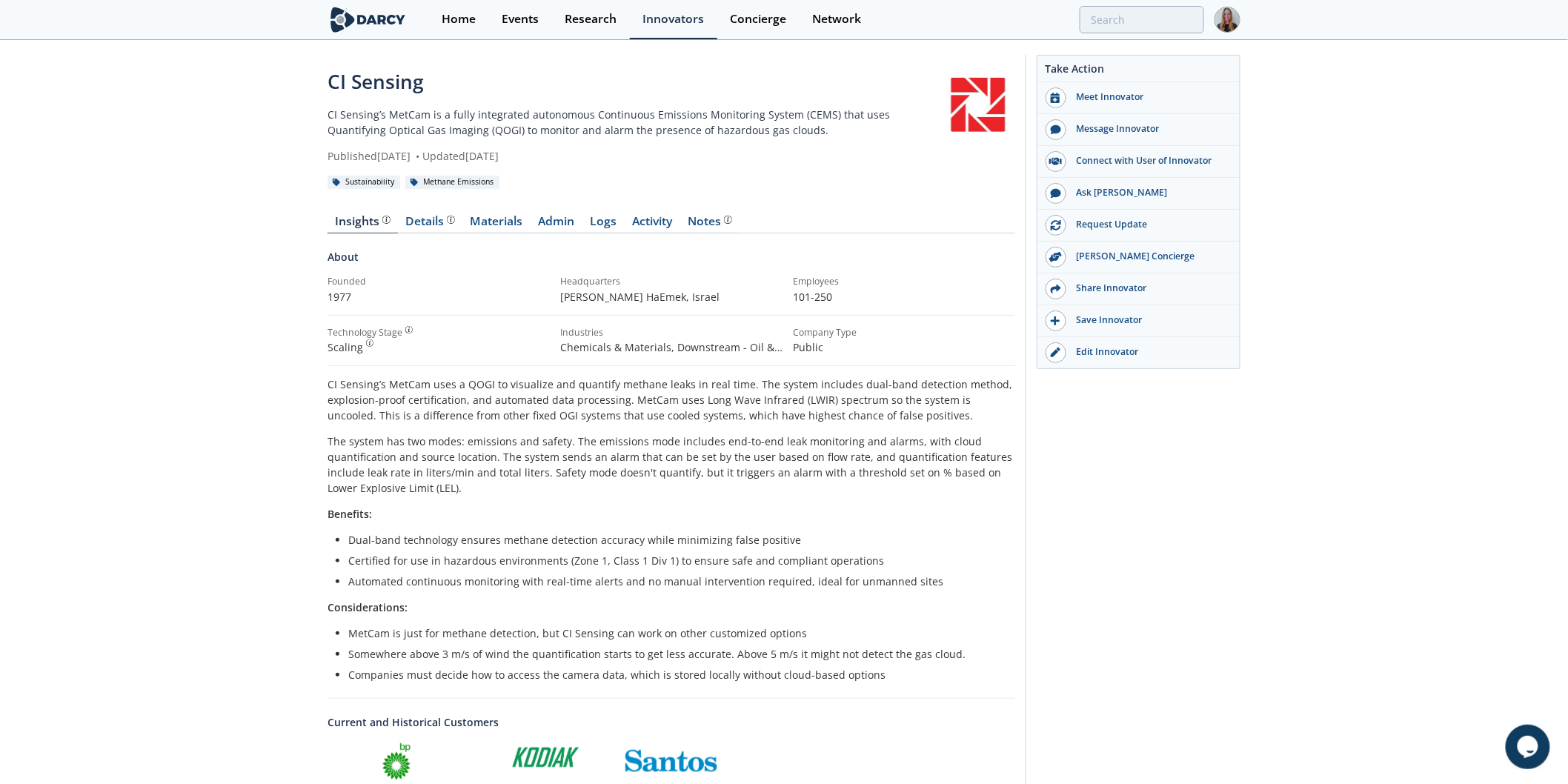 click on "Take Action
Meet Innovator
Message Innovator
Connect with User of Innovator
Ask Darcy
Request Update
Darcy Concierge
Share Innovator
Save Innovator
Edit Innovator" at bounding box center (1133, 571) 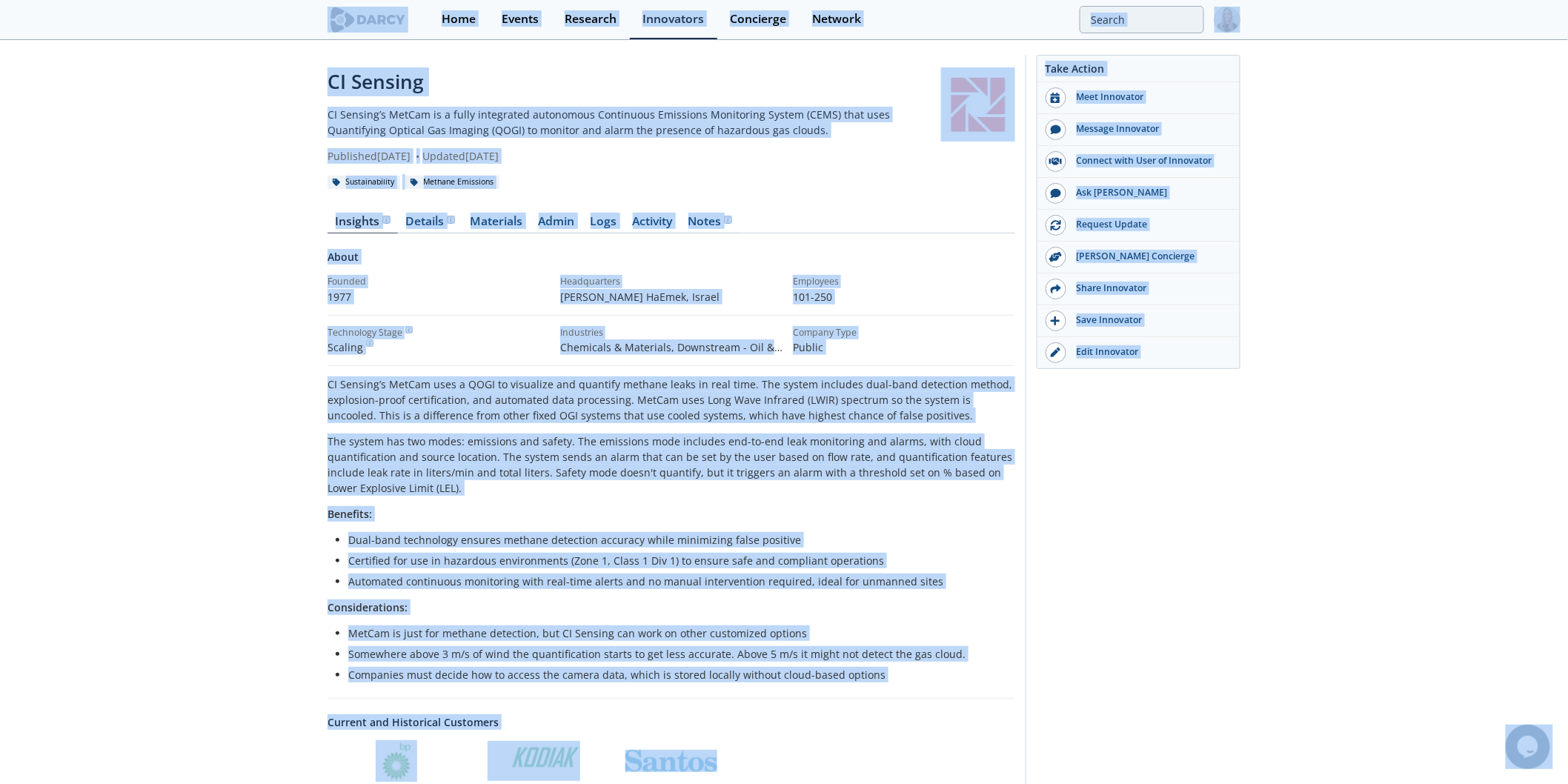 copy on "Home
Events
Research
Innovators
Concierge
Network
CI Sensing
CI Sensing’s MetCam is a fully integrated autonomous Continuous Emissions Monitoring System (CEMS) that uses Quantifying Optical Gas Imaging (QOGI) to monitor and alarm the presence of hazardous gas clouds.
Published  June 19, 2024
•
Updated  September 30, 2024
Sustainability
Methane Emissions
Insights
Details
Materials
Admin
Logs
Activity
Notes
About
Founded
1977
Headquarters
Migdal HaEmek ,
Israel
Employees
101-250
Technology Stage
Scaling
..." 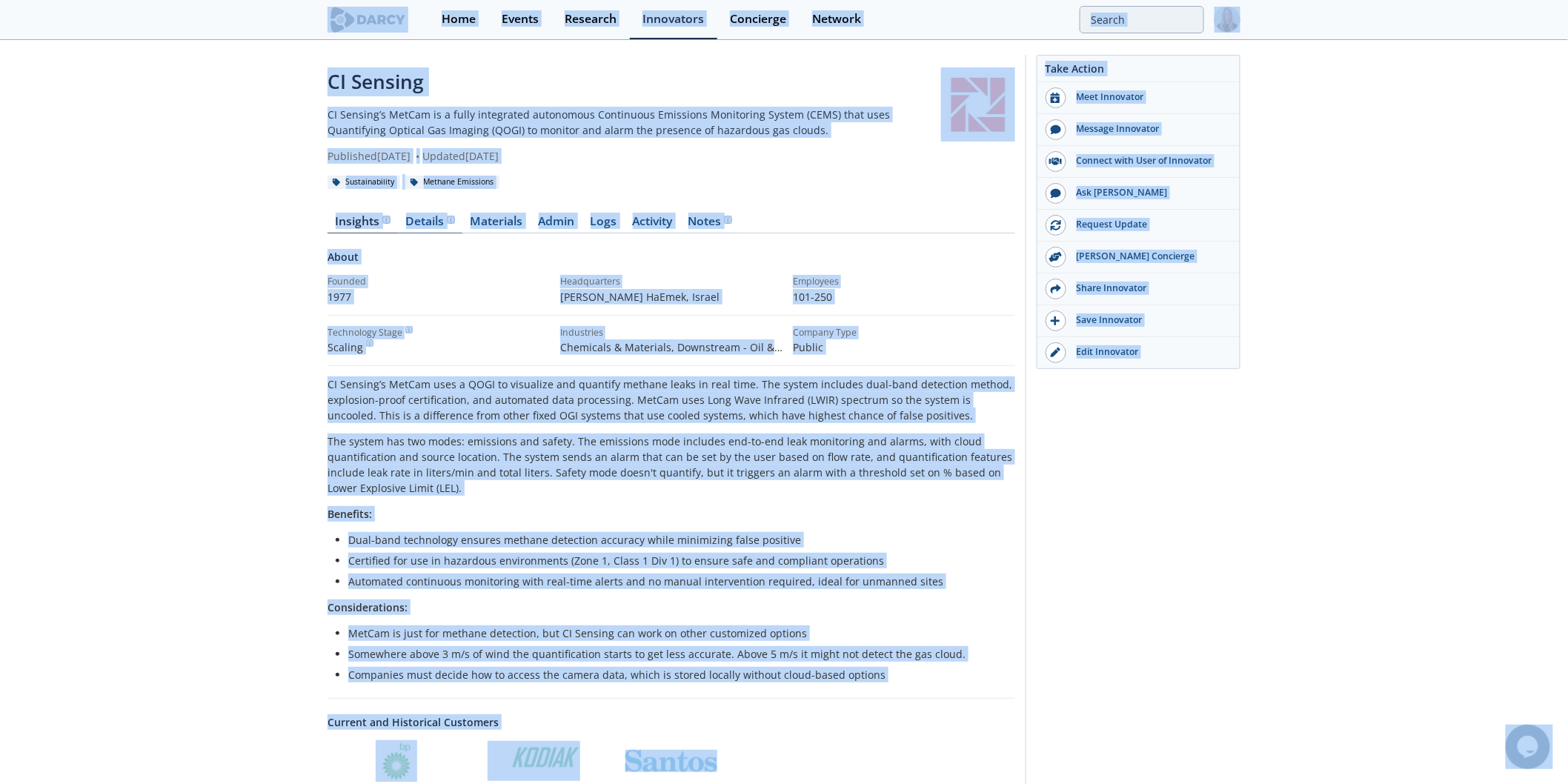 click on "Details" at bounding box center [431, 222] 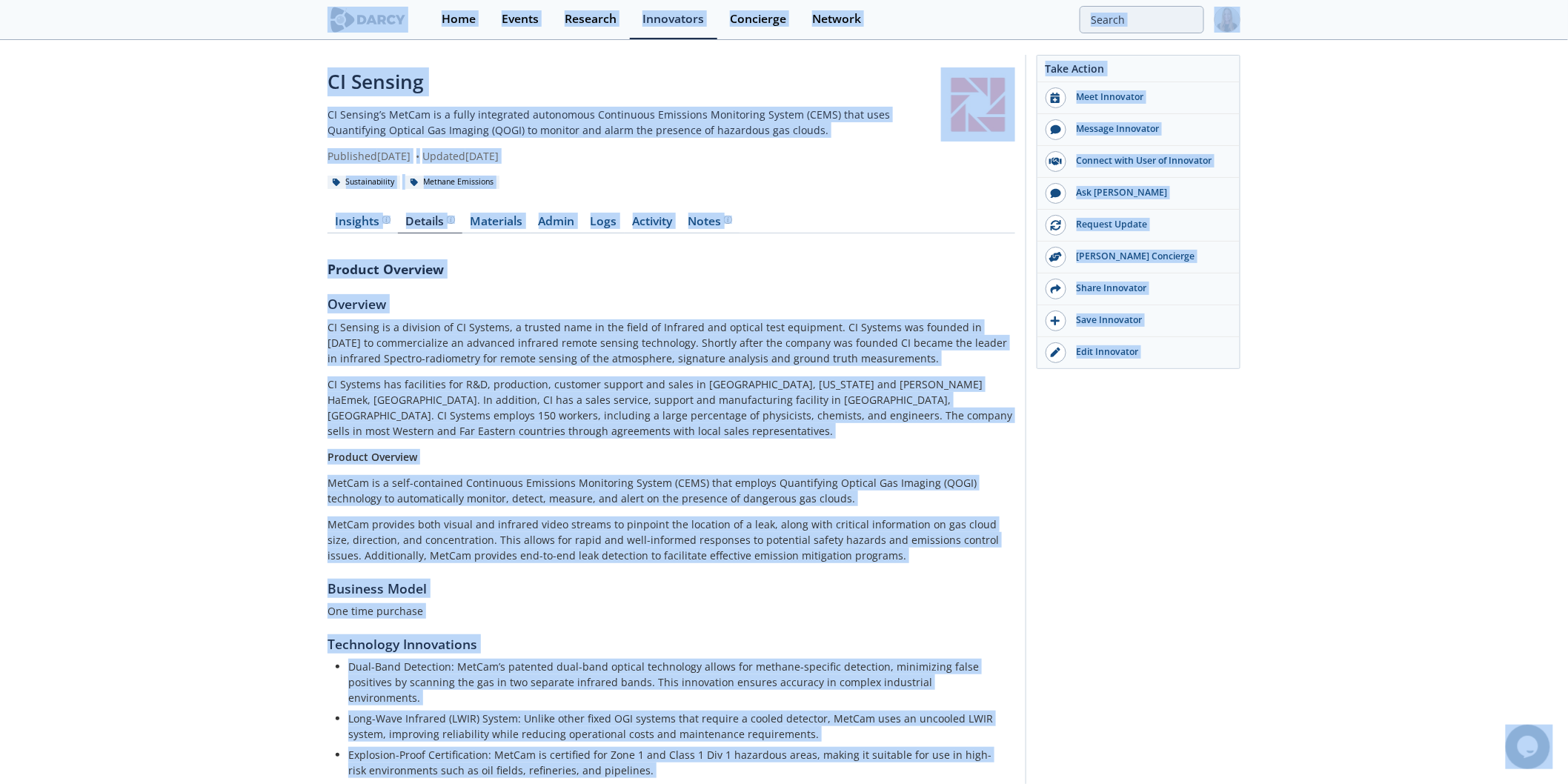 click on "CI Sensing is a division of CI Systems, a trusted name in the field of Infrared and optical test equipment. CI Systems was founded in 1977 to commercialize an advanced infrared remote sensing technology. Shortly after the company was founded CI became the leader in infrared Spectro-radiometry for remote sensing of the atmosphere, signature analysis and ground truth measurements." at bounding box center (671, 342) 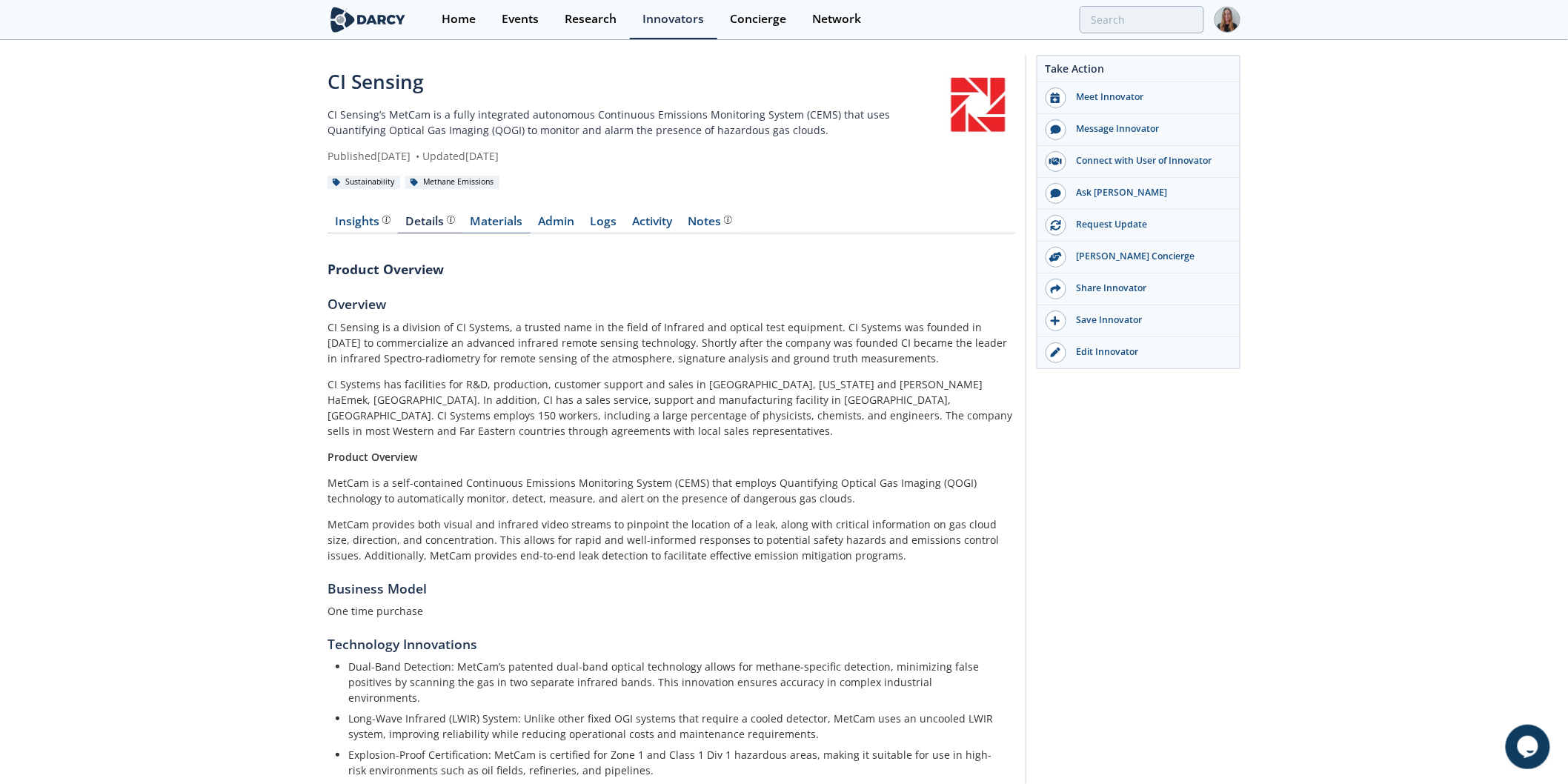 click on "Materials" at bounding box center (496, 225) 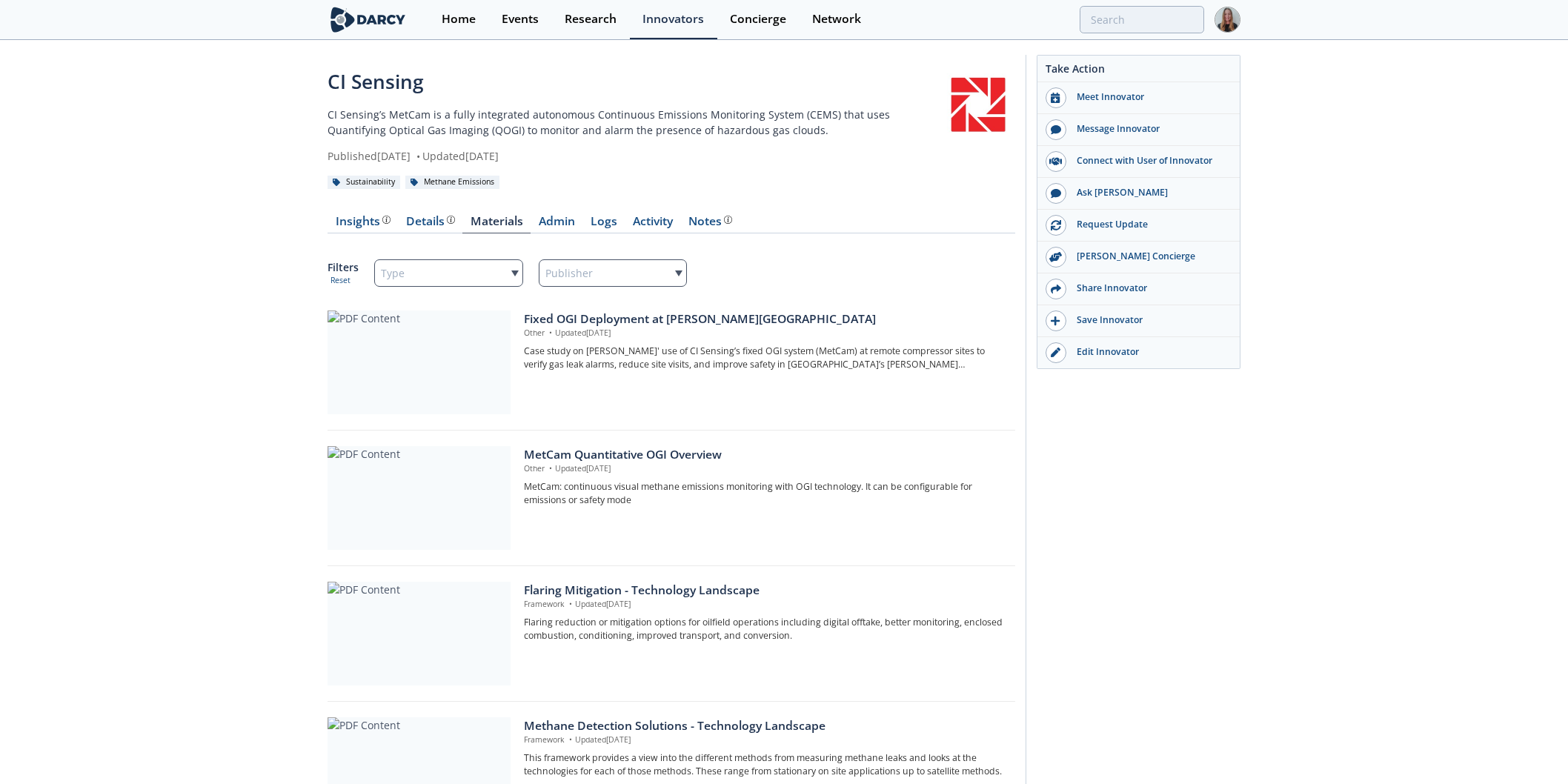 scroll, scrollTop: 0, scrollLeft: 0, axis: both 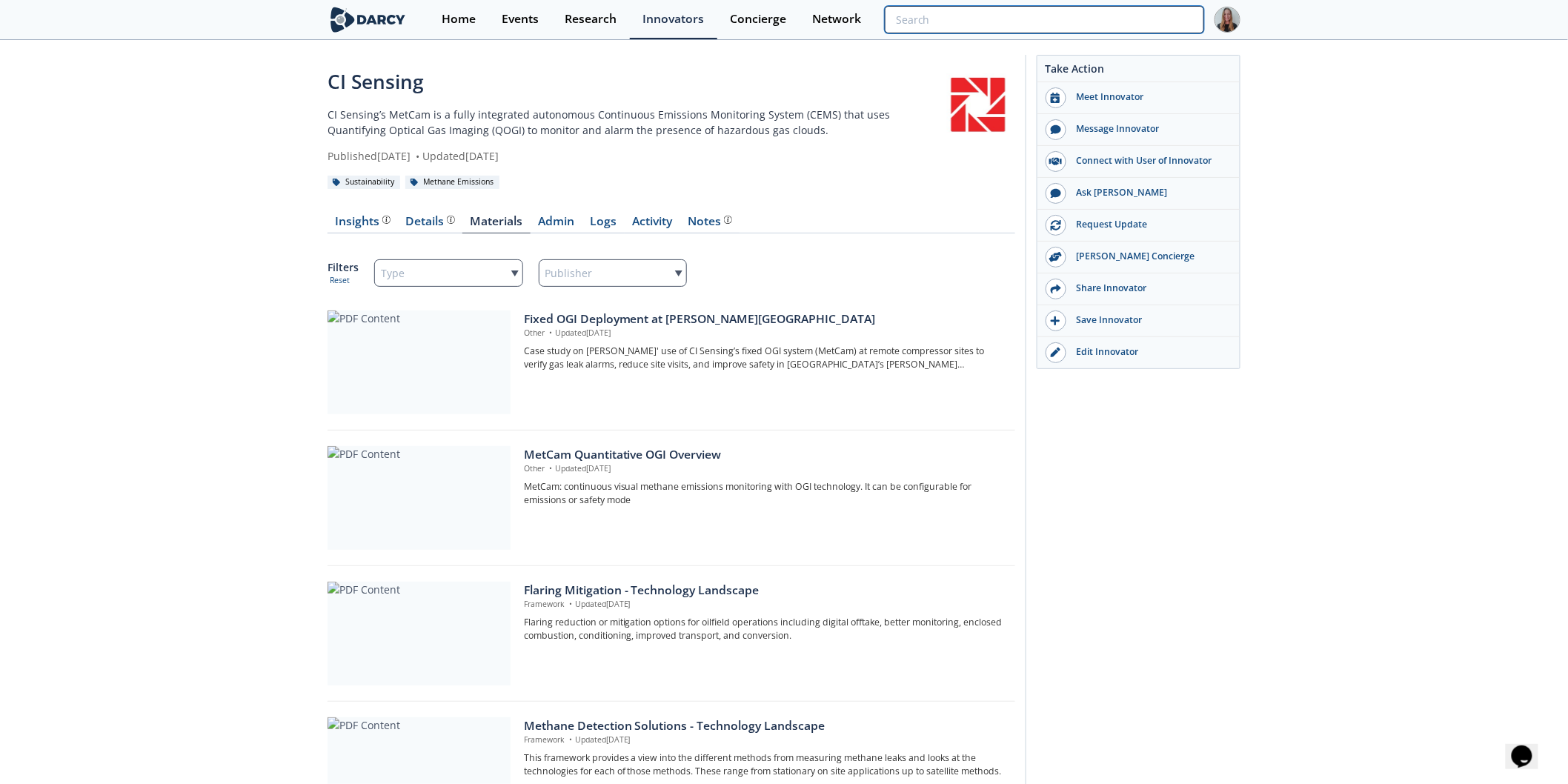 click at bounding box center [1044, 19] 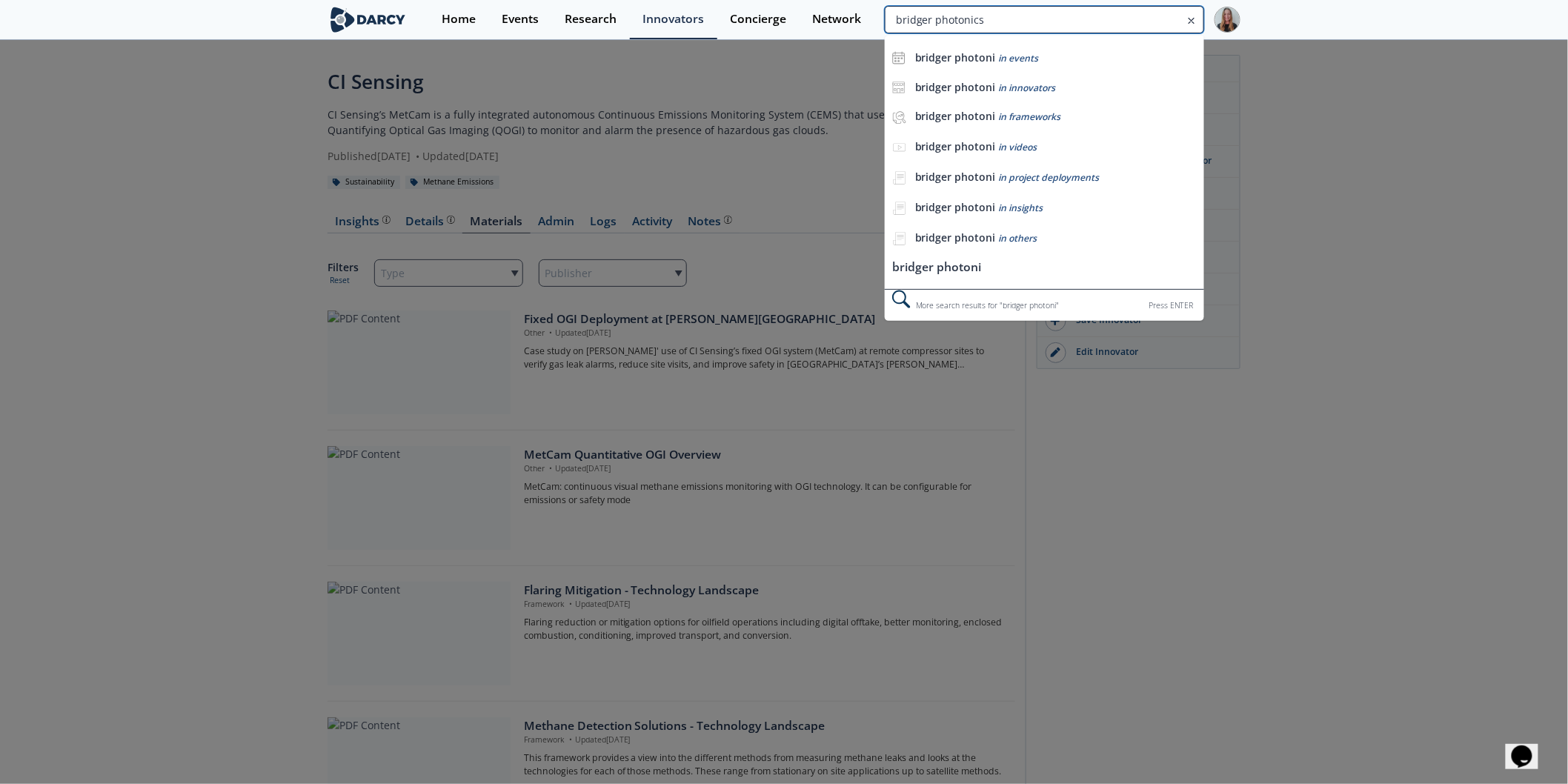 type on "bridger photonics" 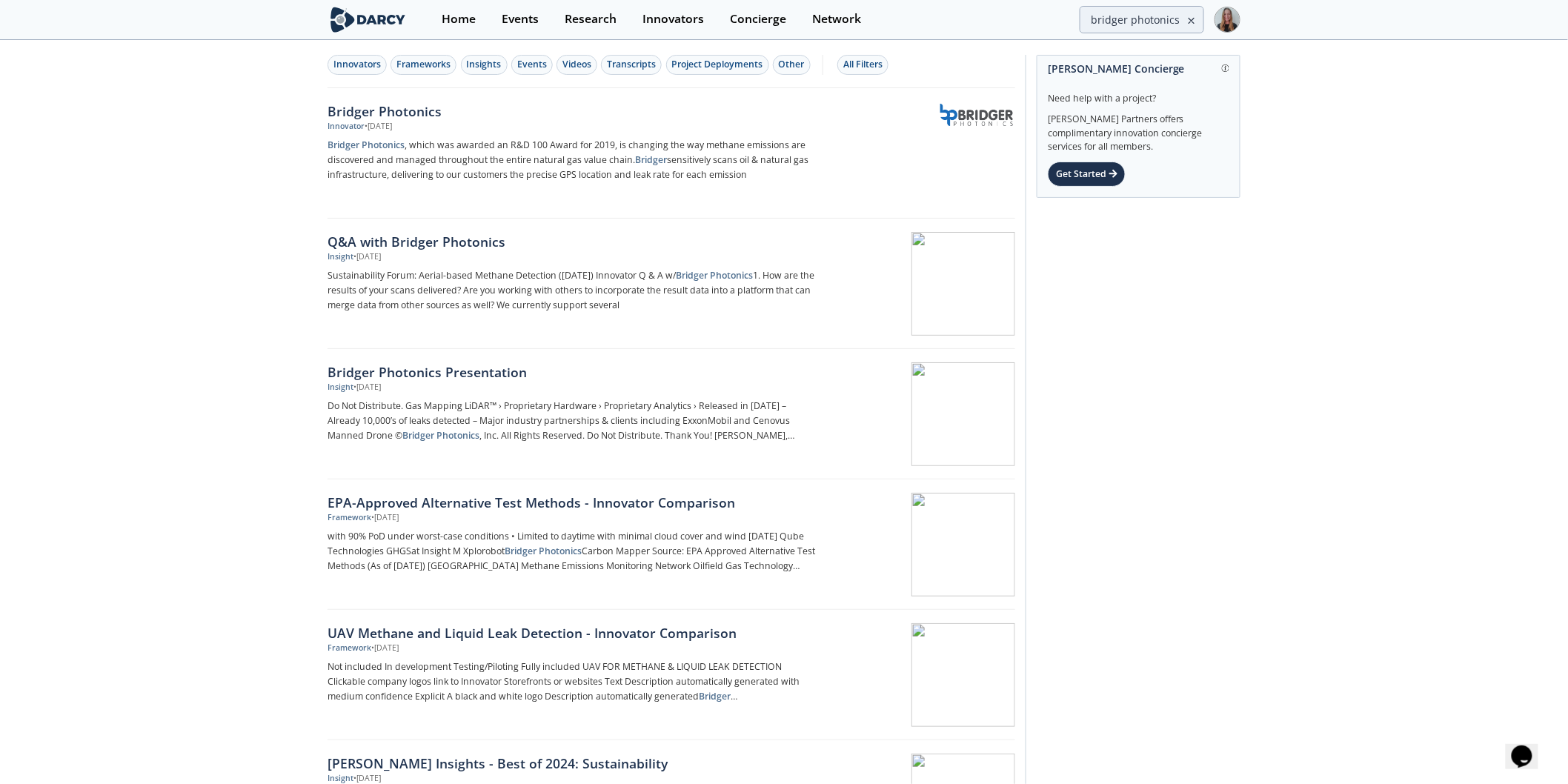 click on "Bridger Photonics" at bounding box center [573, 111] 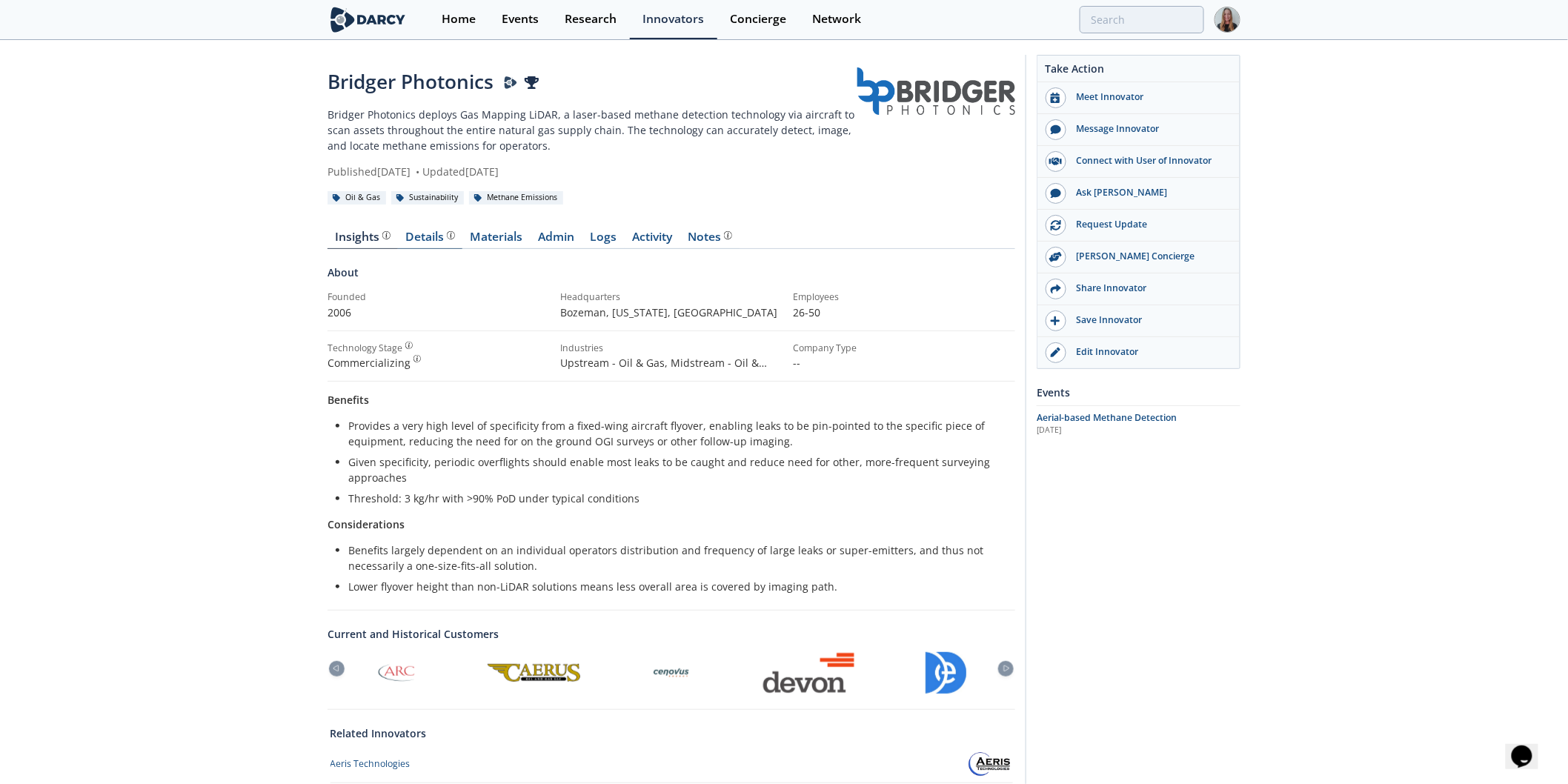 click at bounding box center [451, 235] 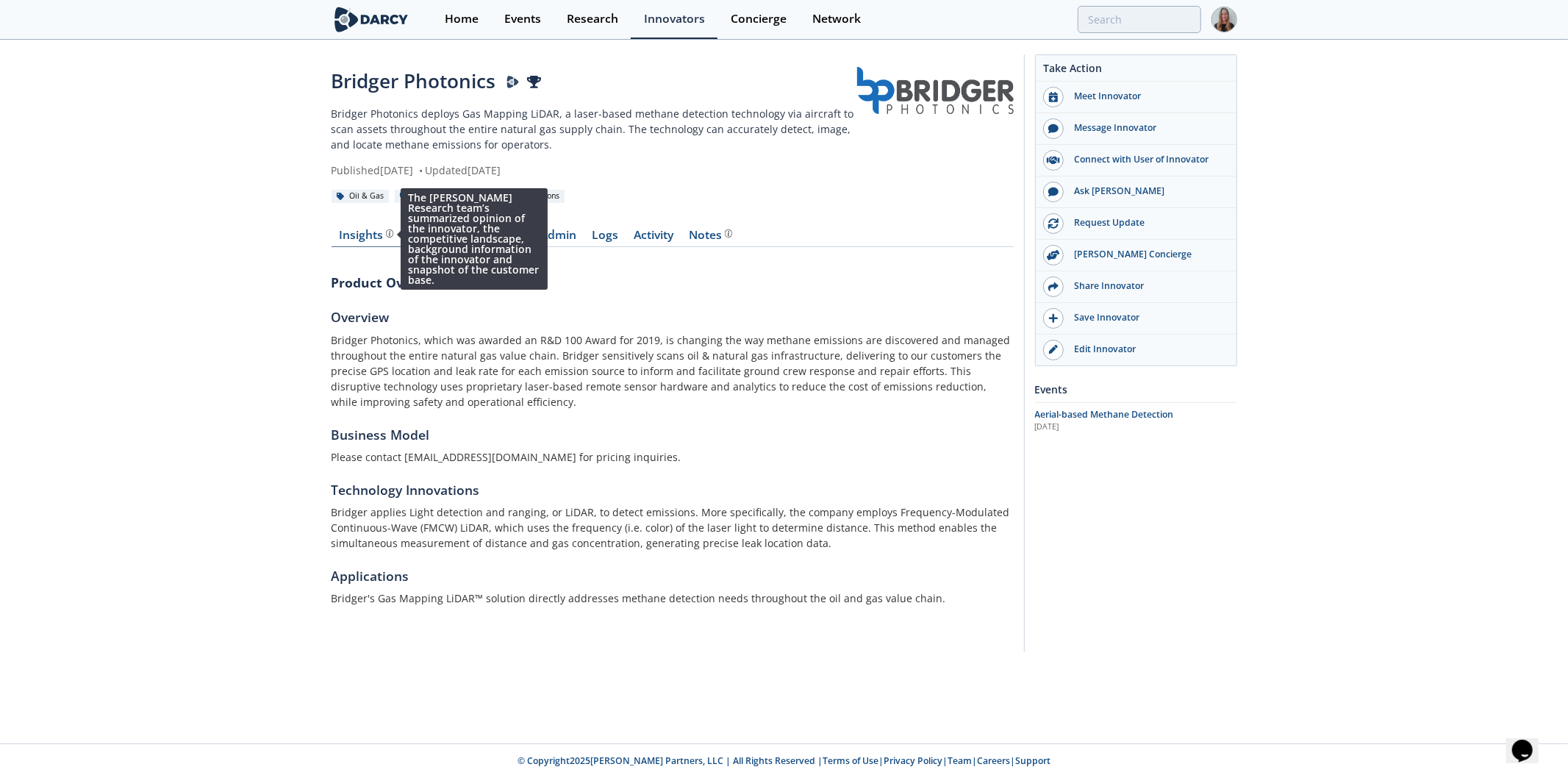 click at bounding box center (390, 233) 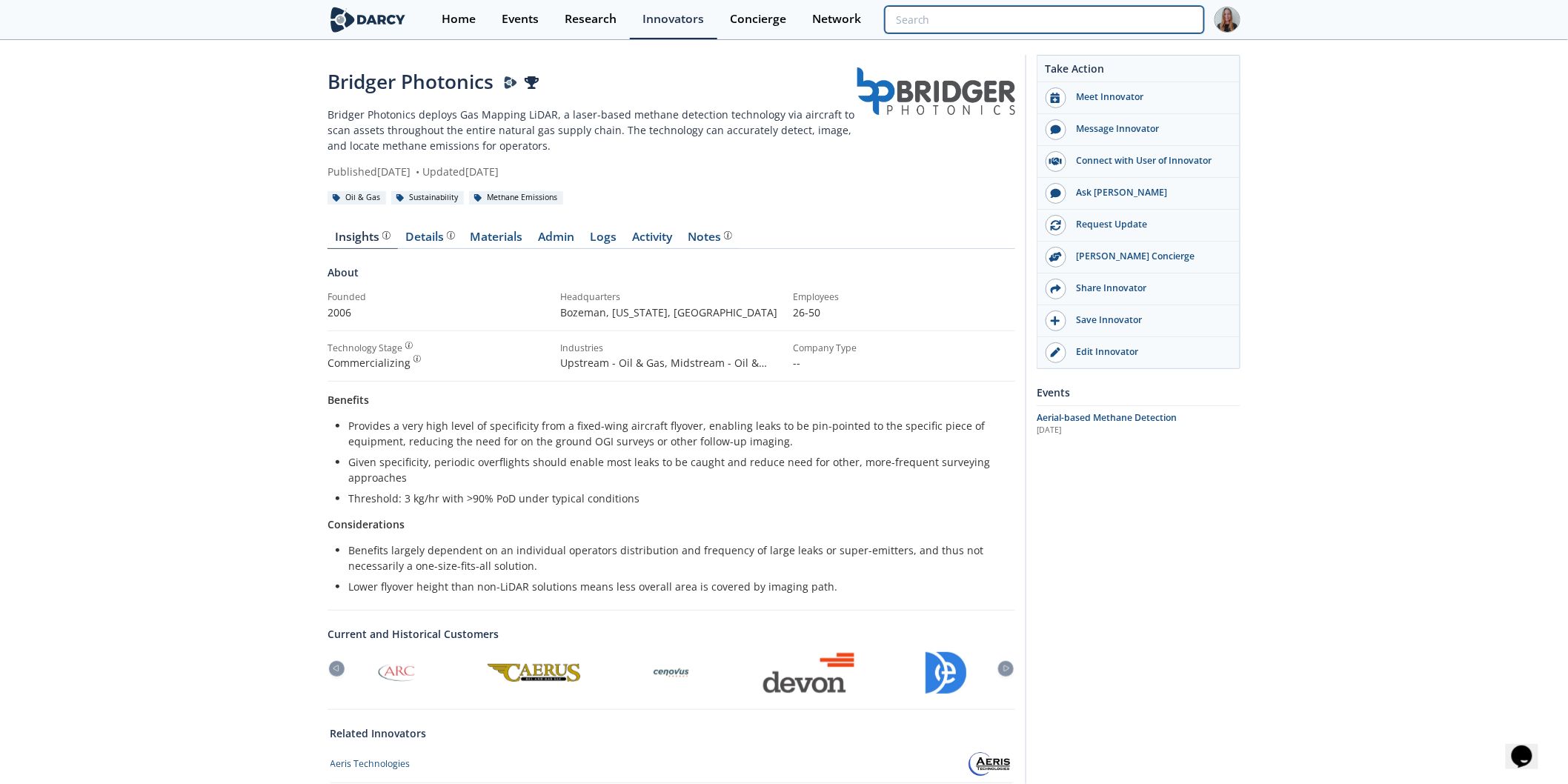 click at bounding box center (1044, 19) 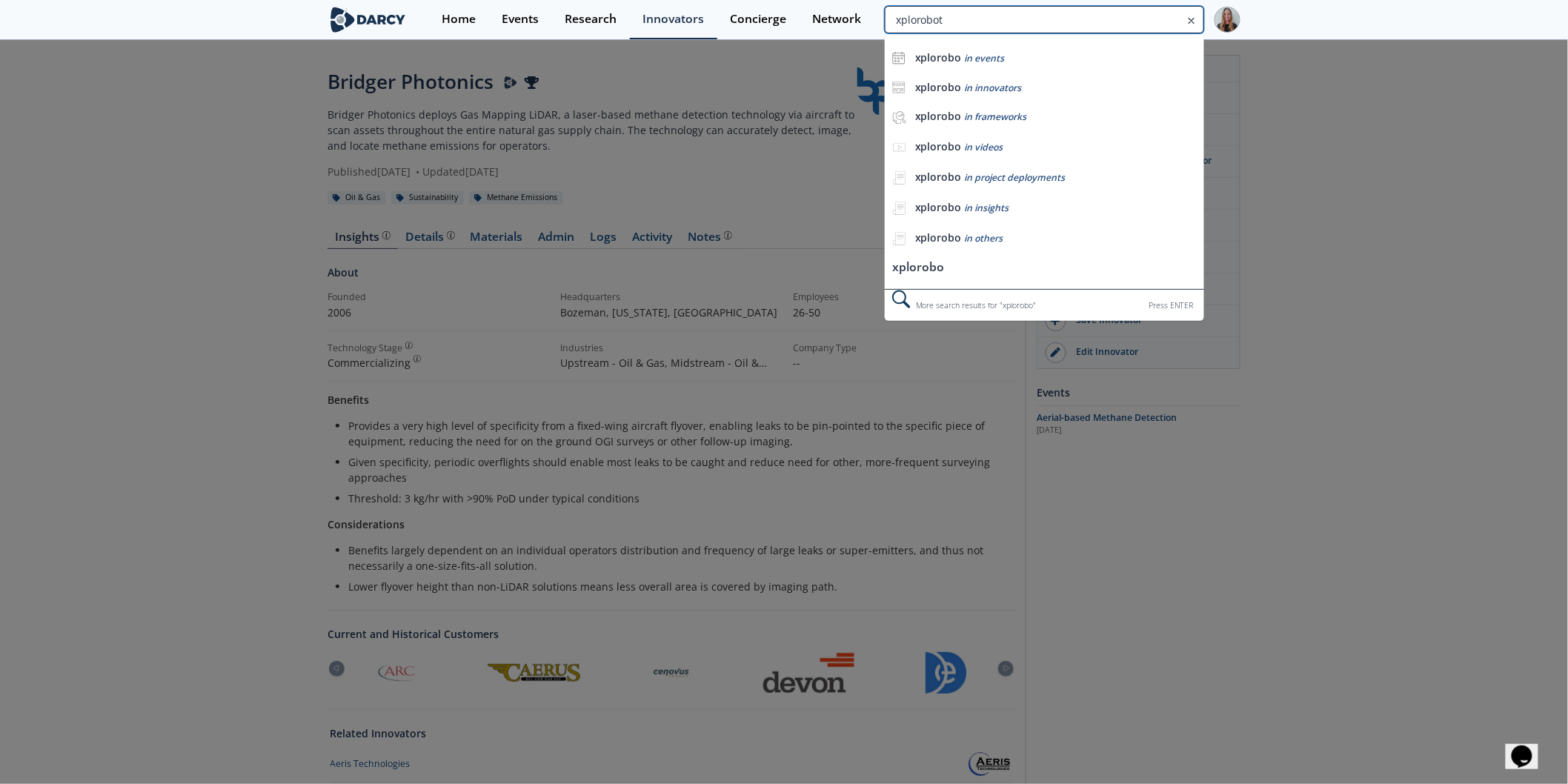type on "xplorobot" 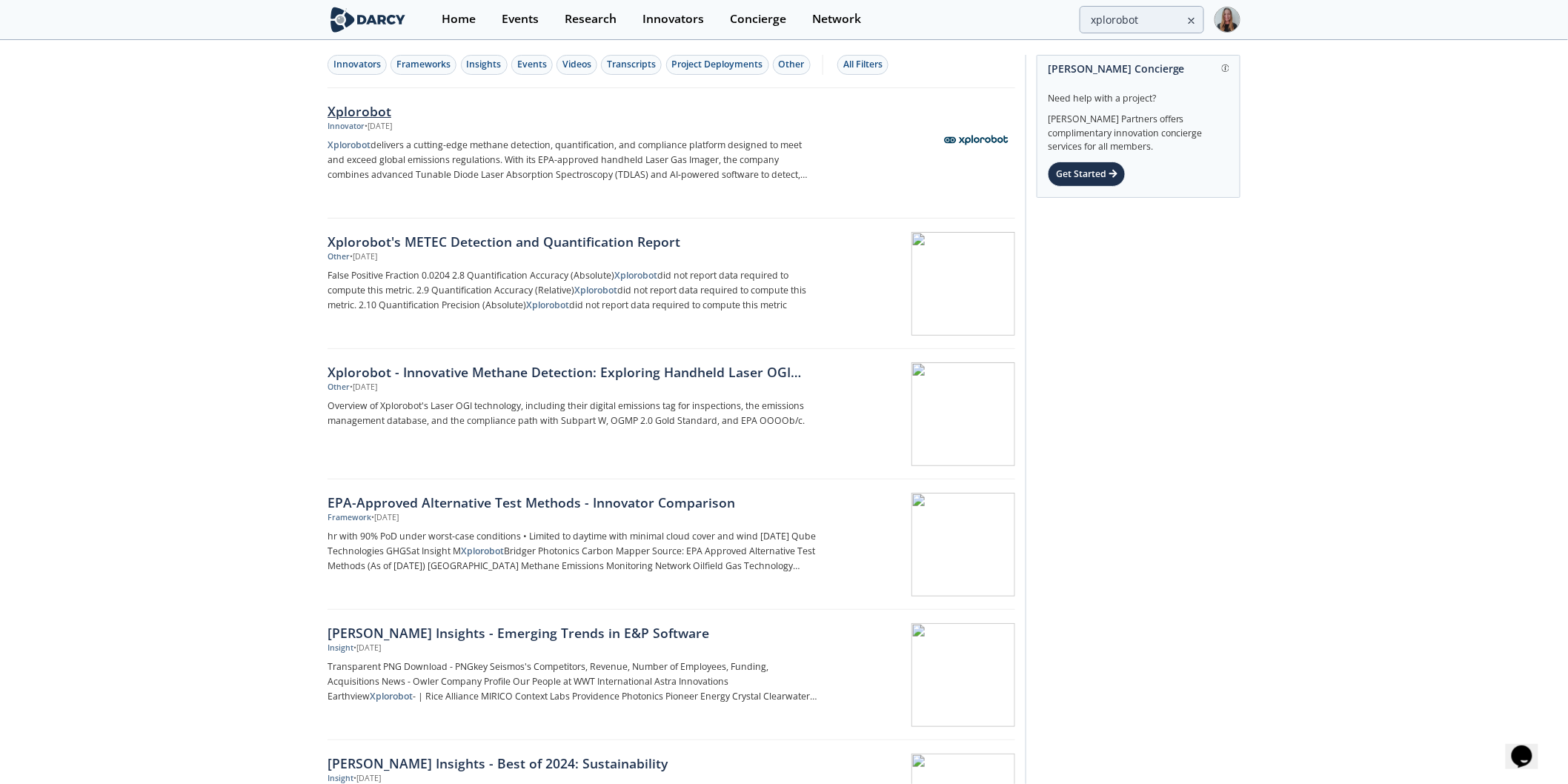 click on "•  Jul 25, 2025" at bounding box center [378, 127] 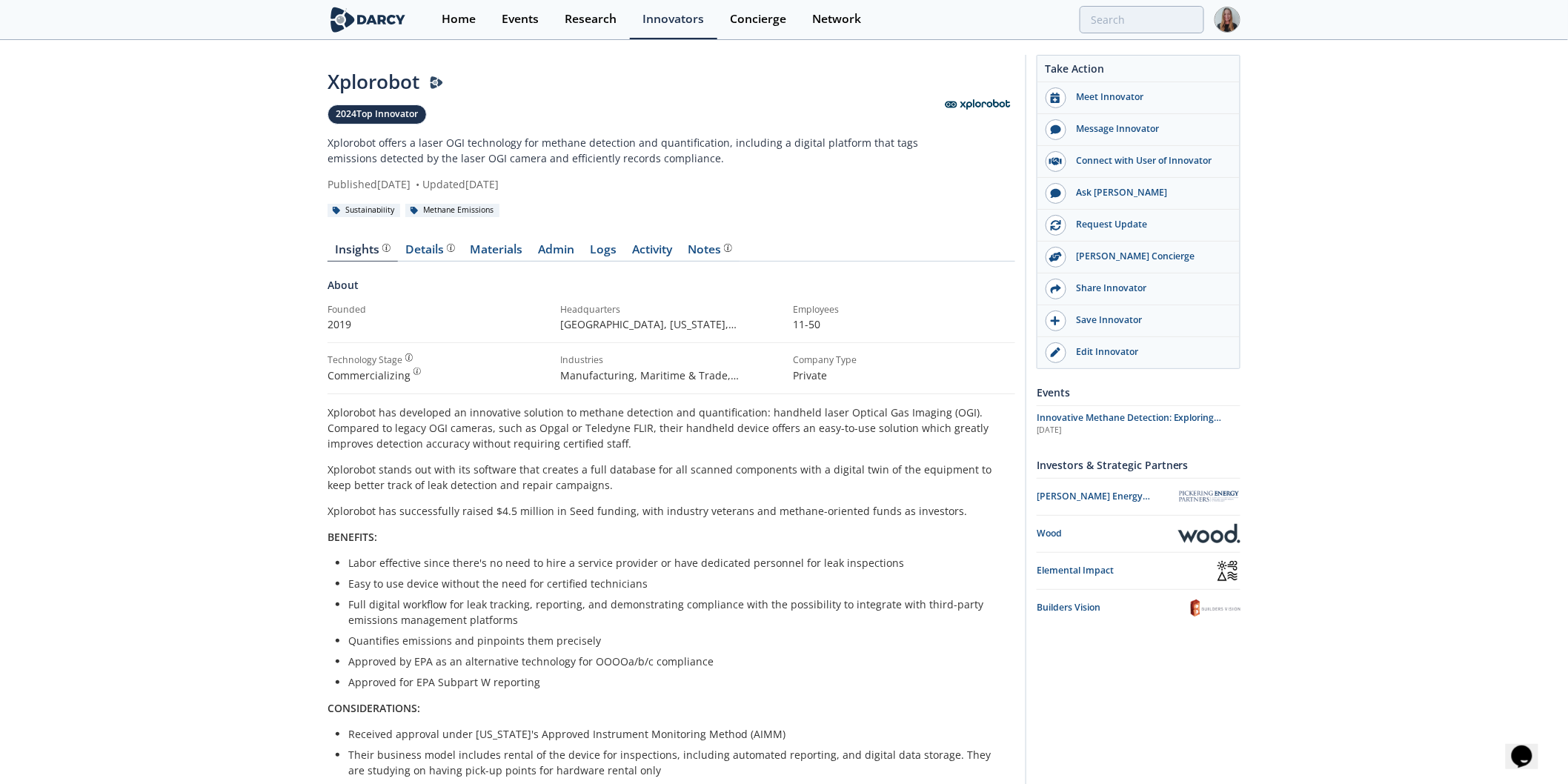 click on "Xplorobot has developed an innovative solution to methane detection and quantification: handheld laser Optical Gas Imaging (OGI). Compared to legacy OGI cameras, such as Opgal or Teledyne FLIR, their handheld device offers an easy-to-use solution which greatly improves detection accuracy without requiring certified staff.
Xplorobot stands out with its software that creates a full database for all scanned components with a digital twin of the equipment to keep better track of leak detection and repair campaigns.
Xplorobot has successfully raised $4.5 million in Seed funding, with industry veterans and methane-oriented funds as investors.
BENEFITS:
Labor effective since there's no need to hire a service provider or have dedicated personnel for leak inspections
Easy to use device without the need for certified technicians
Full digital workflow for leak tracking, reporting, and demonstrating compliance with the possibility to integrate with third-party emissions management platforms" at bounding box center (671, 612) 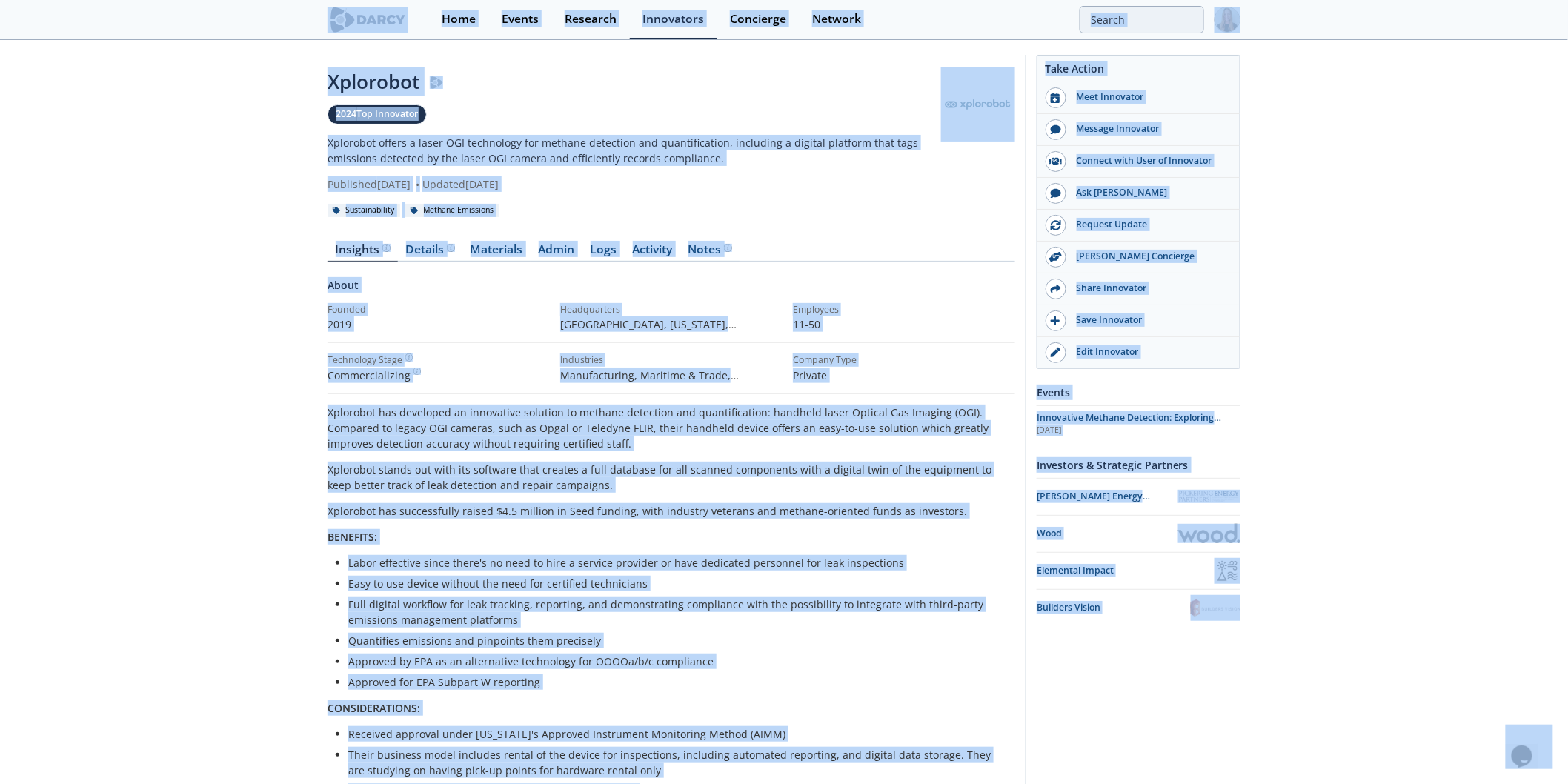 copy on "Home
Events
Research
Innovators
Concierge
Network
Xplorobot
2024  Top Innovator
Xplorobot offers a laser OGI technology for methane detection and quantification, including a digital platform that tags emissions detected by the laser OGI camera and efficiently records compliance.
Published  August 10, 2022
•
Updated  July 25, 2025
Xplorobot is part of the 2024 Top Innovators group, which is curated by the Darcy Research Team annually based on user interest and market traction.
Sustainability
Methane Emissions
Insights
Details
Materials
Admin
Logs
Activity
Notes
About
Founded
2019
He..." 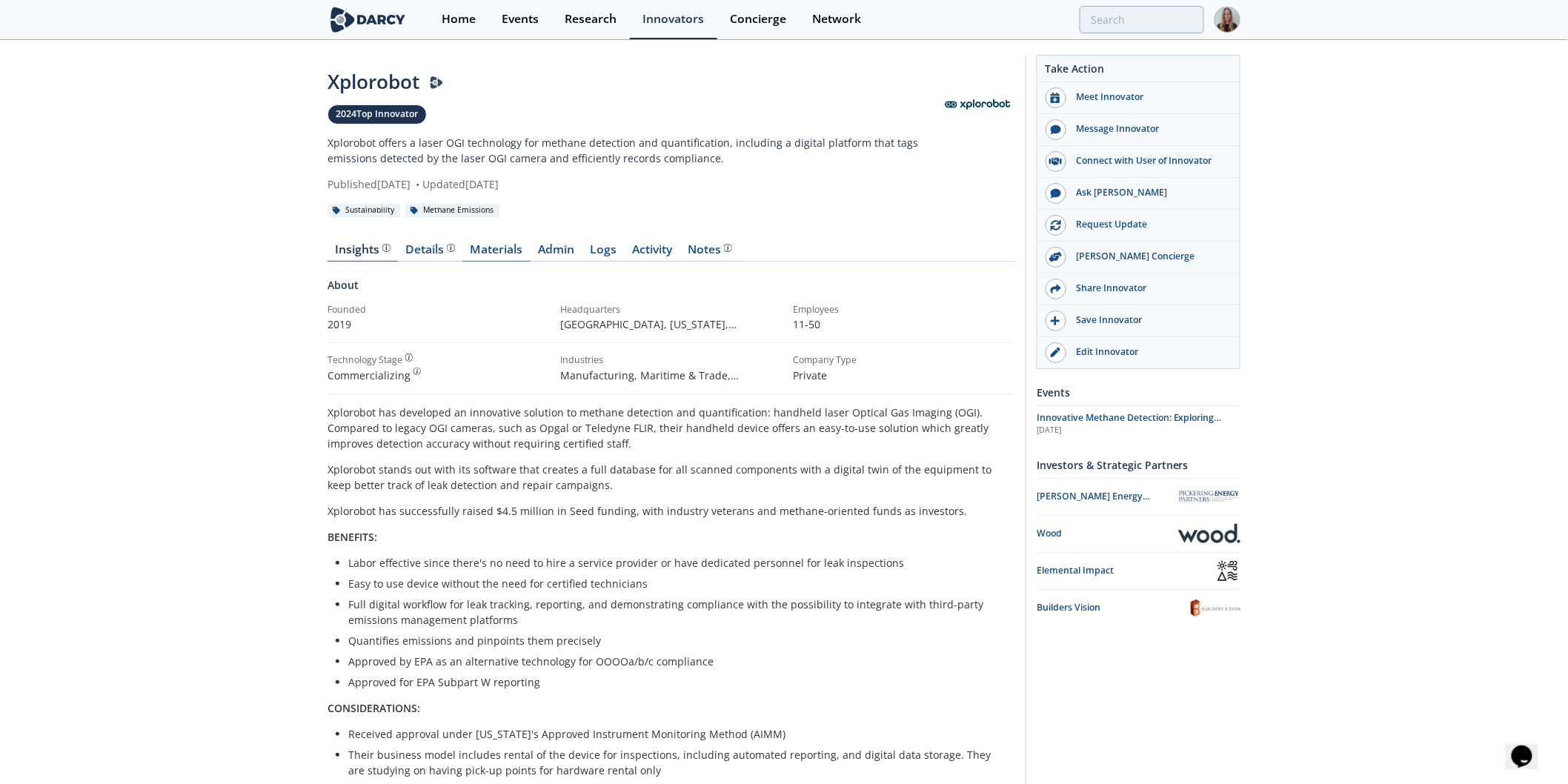 click on "Materials" at bounding box center (496, 253) 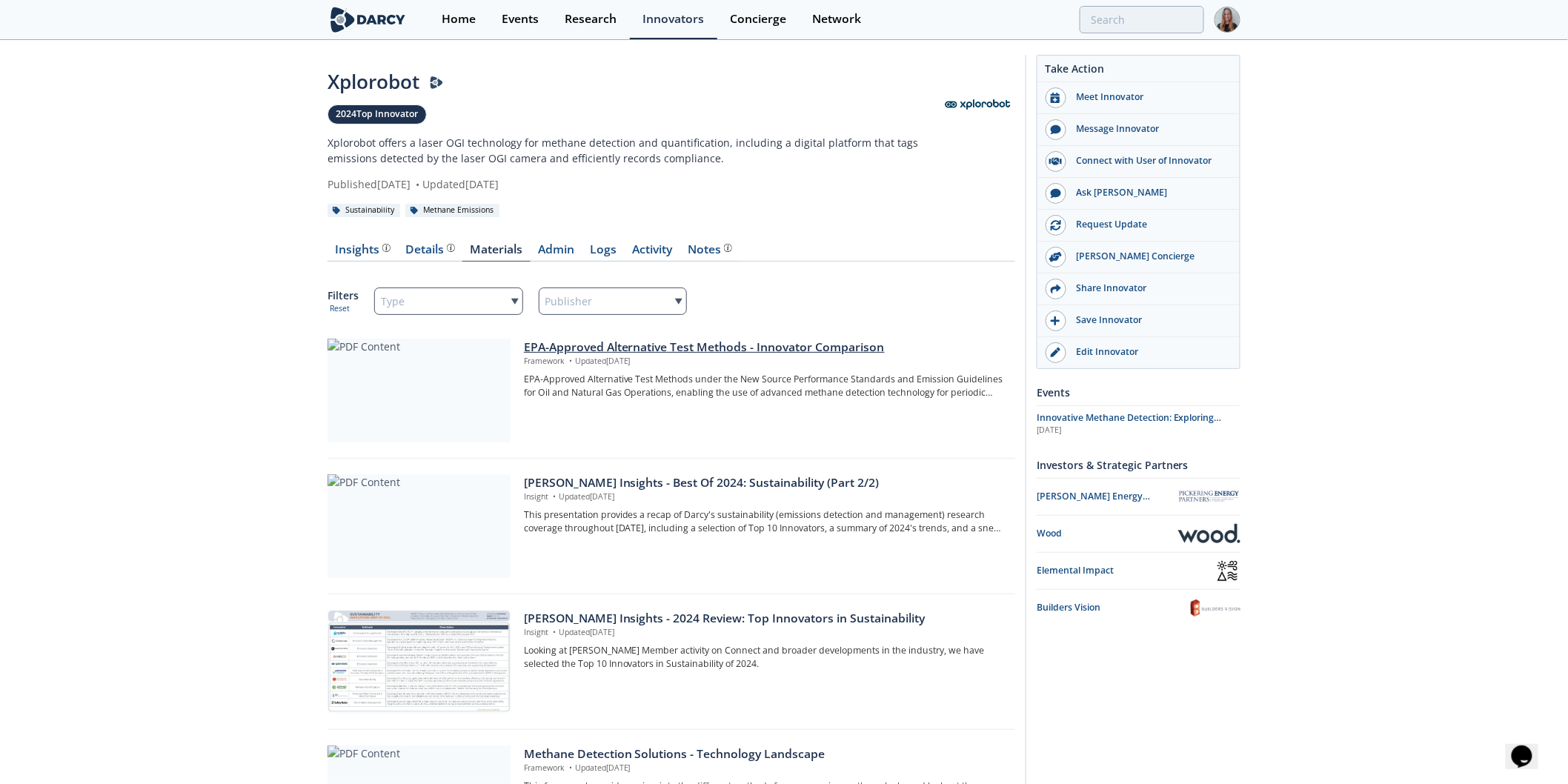 click at bounding box center [419, 391] 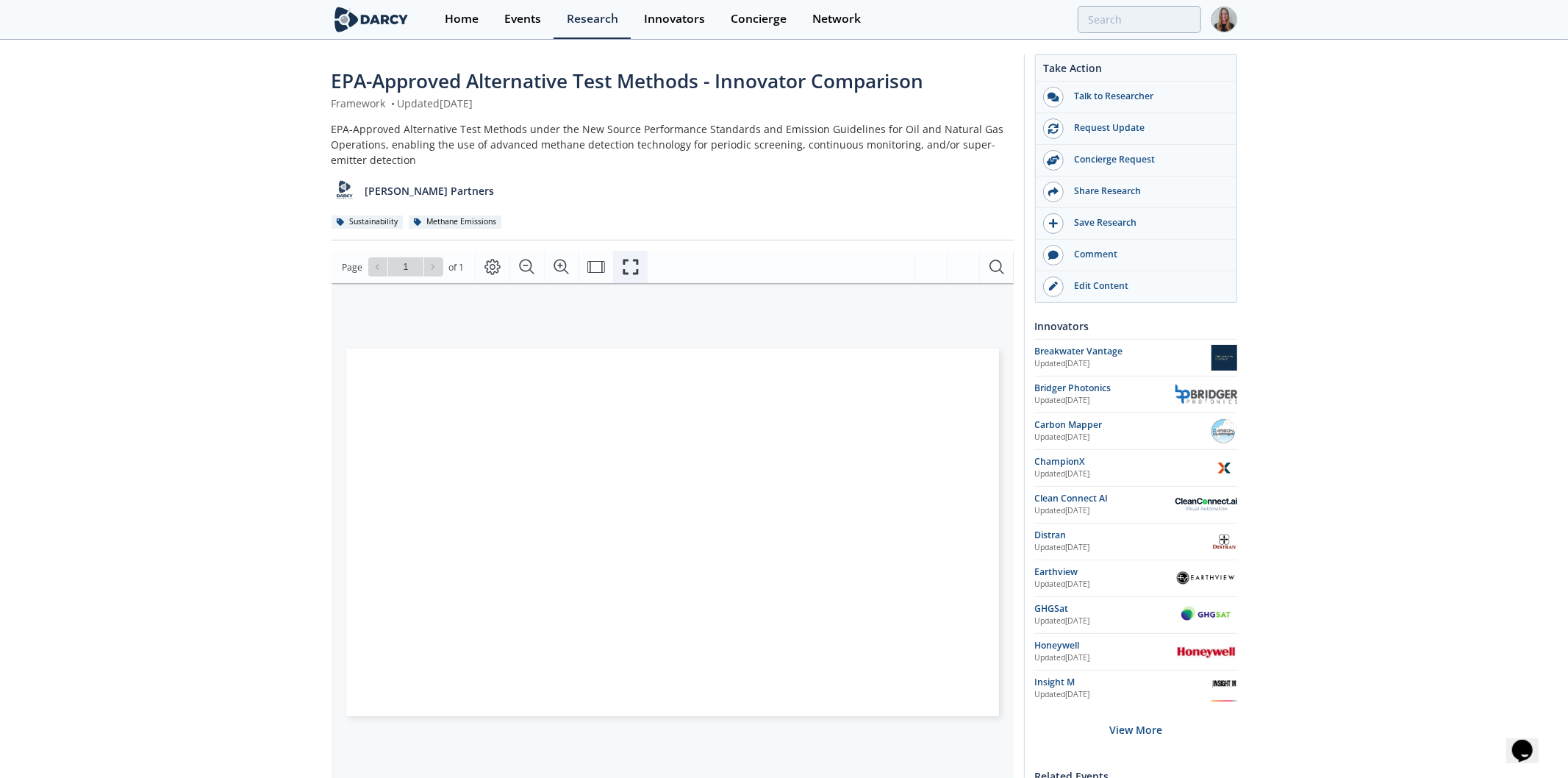 click 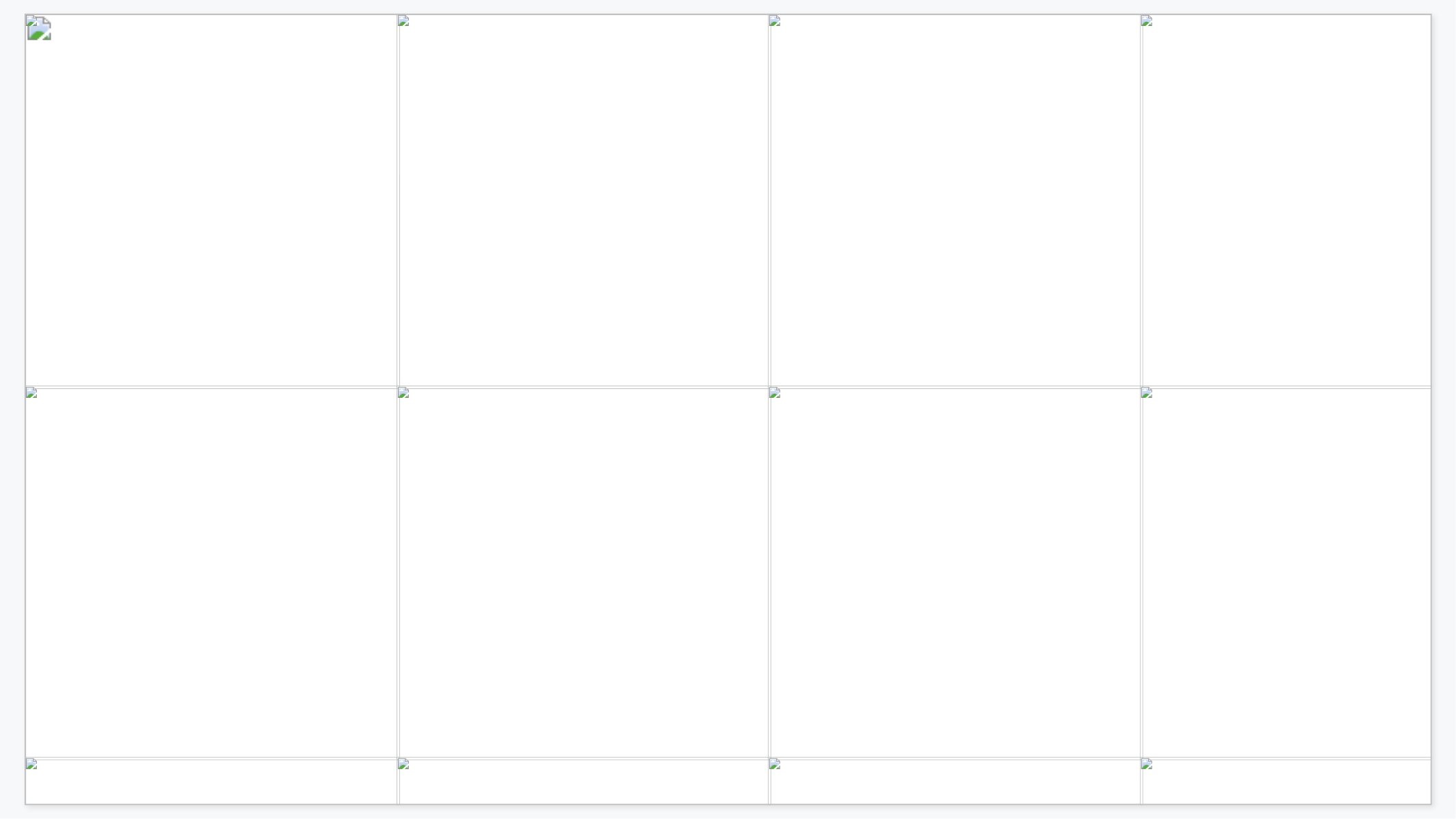 drag, startPoint x: 919, startPoint y: 483, endPoint x: 1090, endPoint y: 499, distance: 171.74691 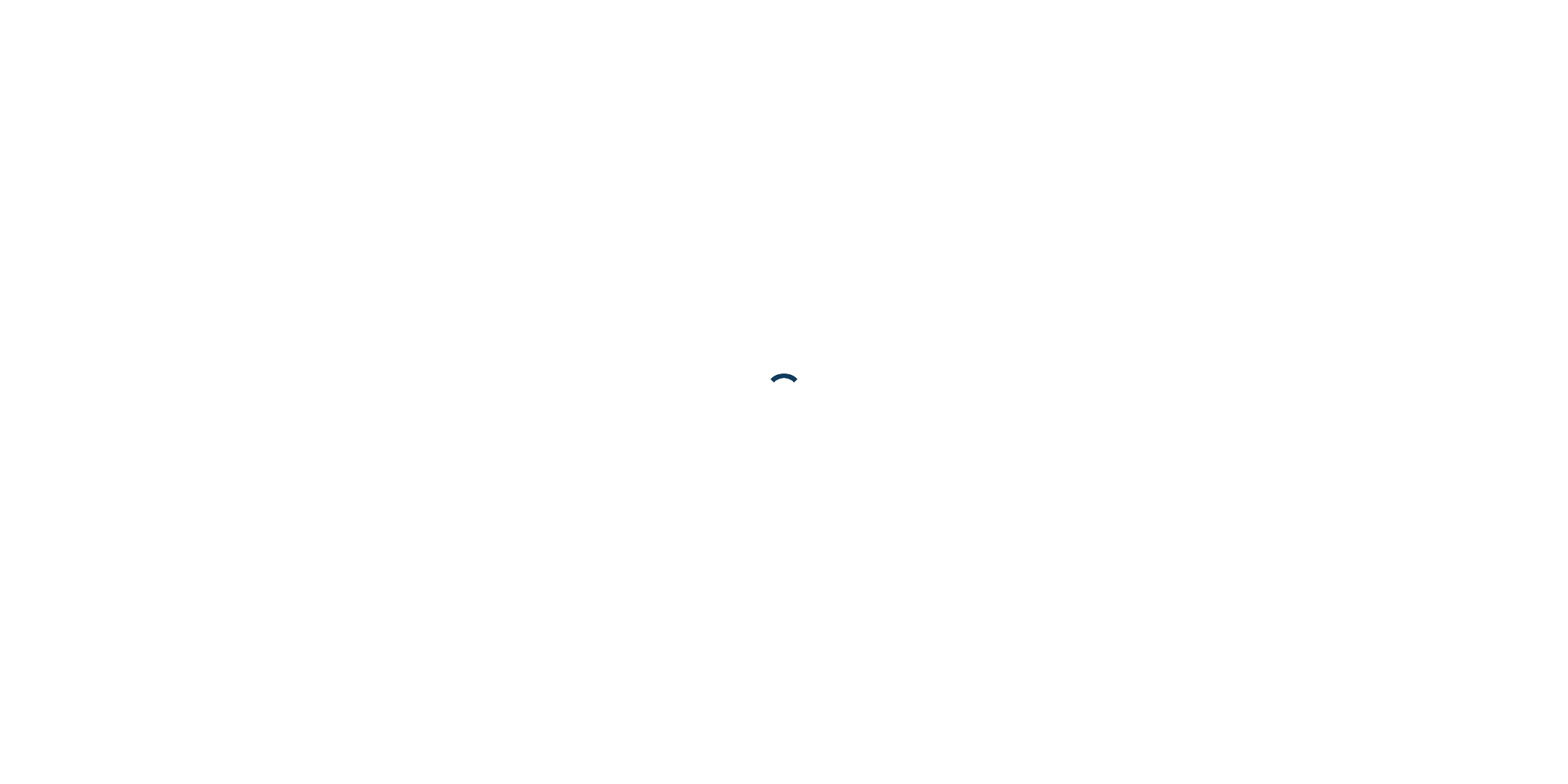 scroll, scrollTop: 0, scrollLeft: 0, axis: both 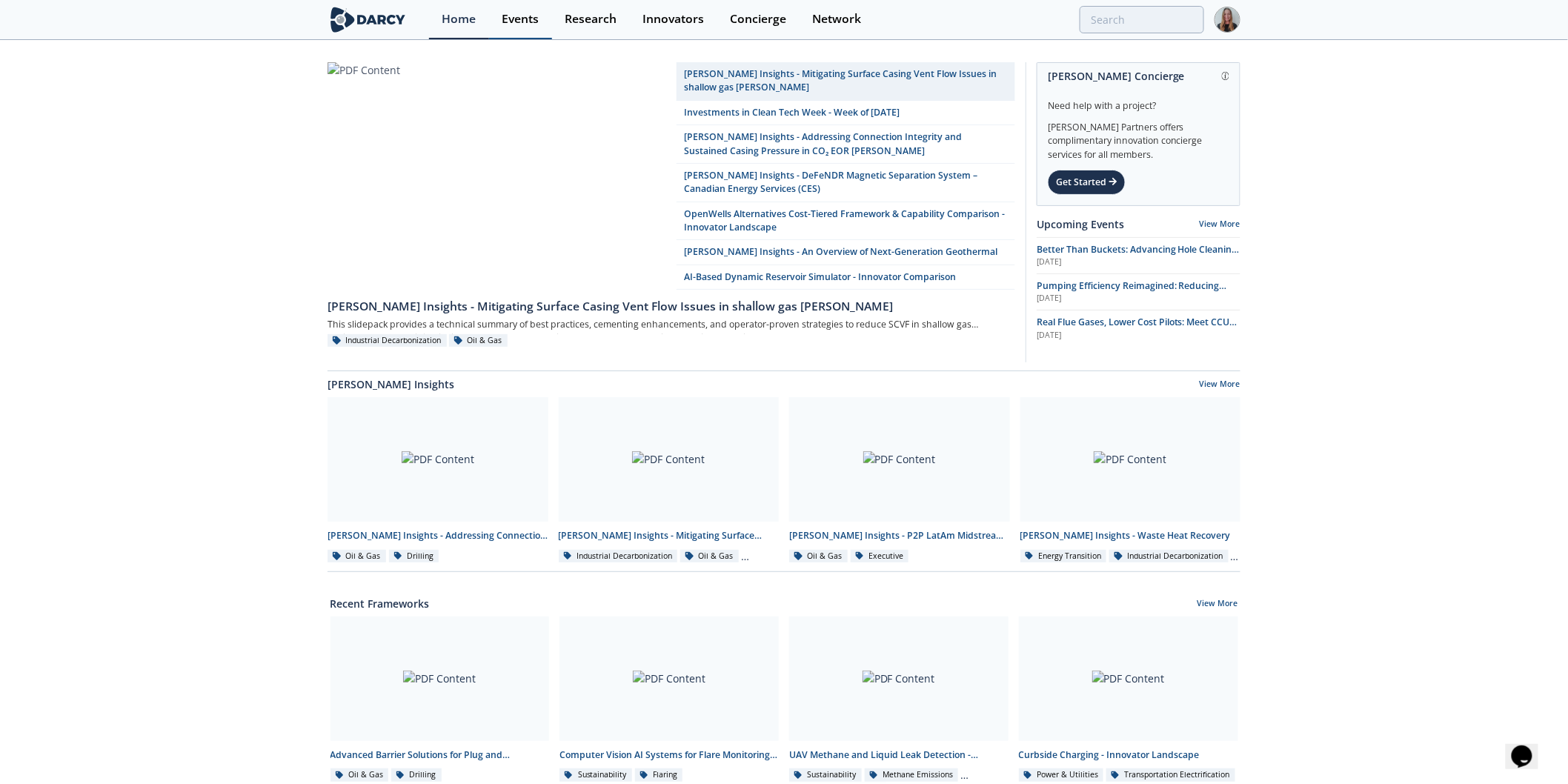 click on "Events" at bounding box center (520, 19) 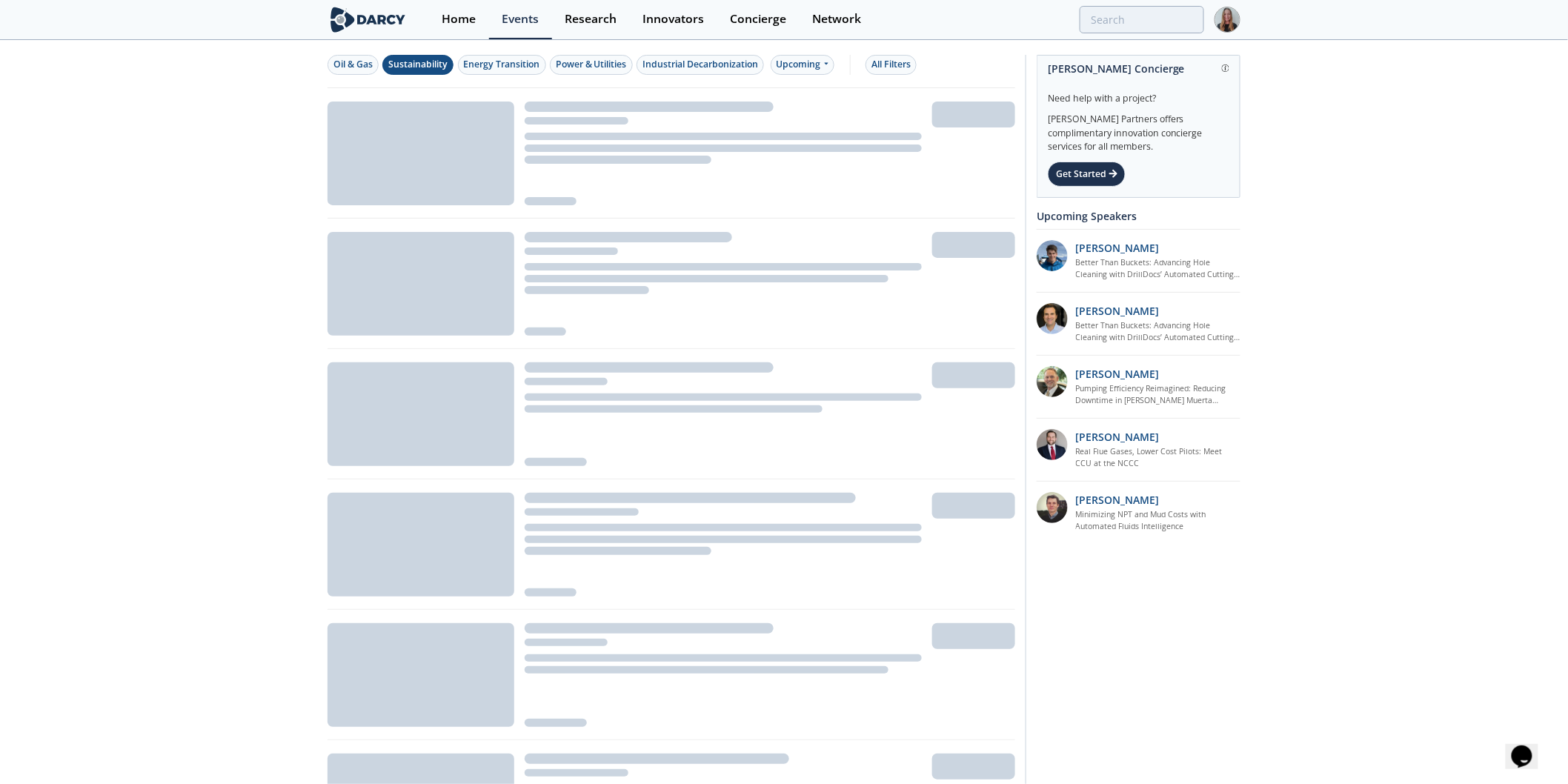 click on "Sustainability" at bounding box center (418, 64) 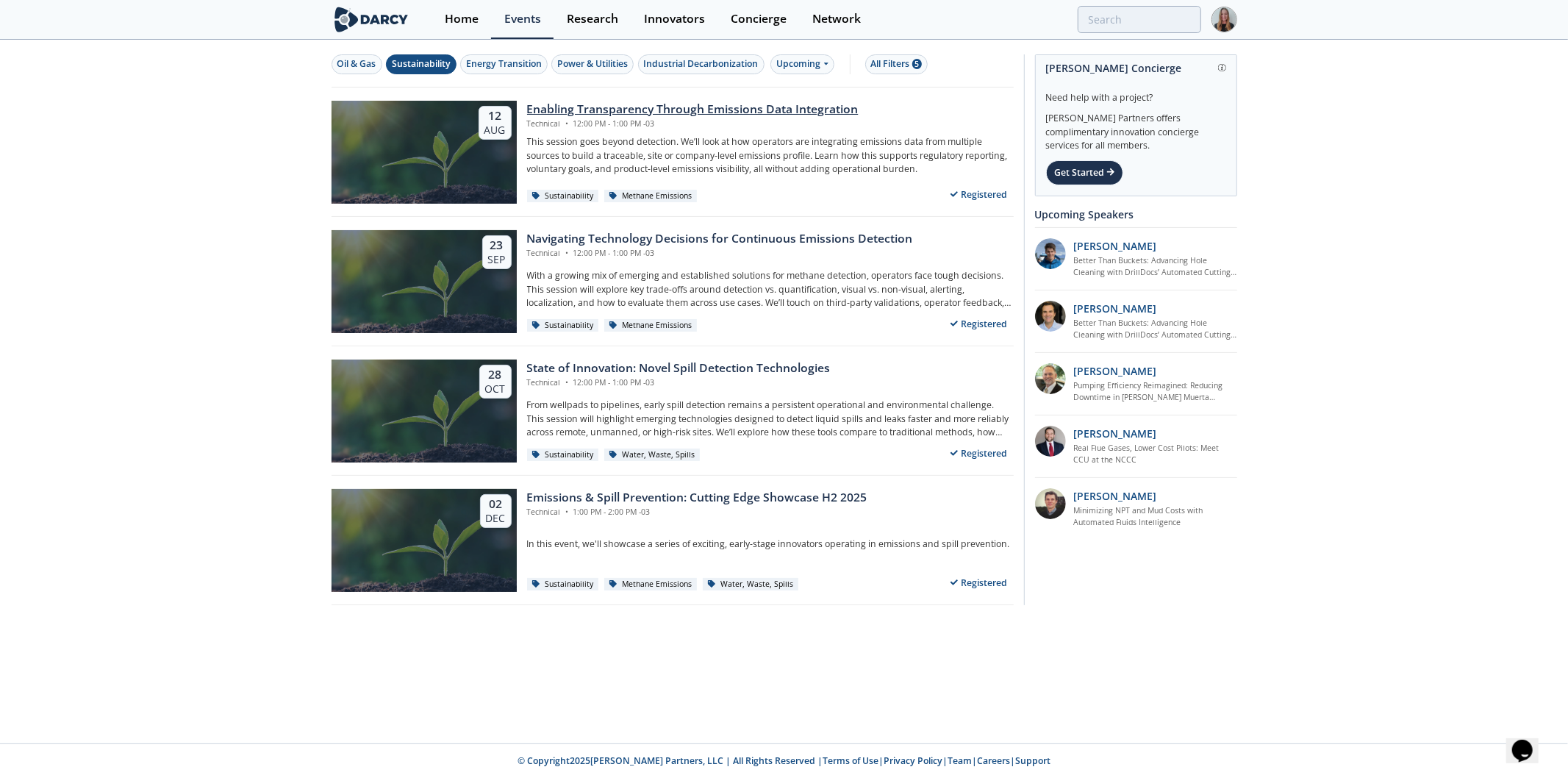 click on "Enabling Transparency Through Emissions Data Integration" at bounding box center [692, 110] 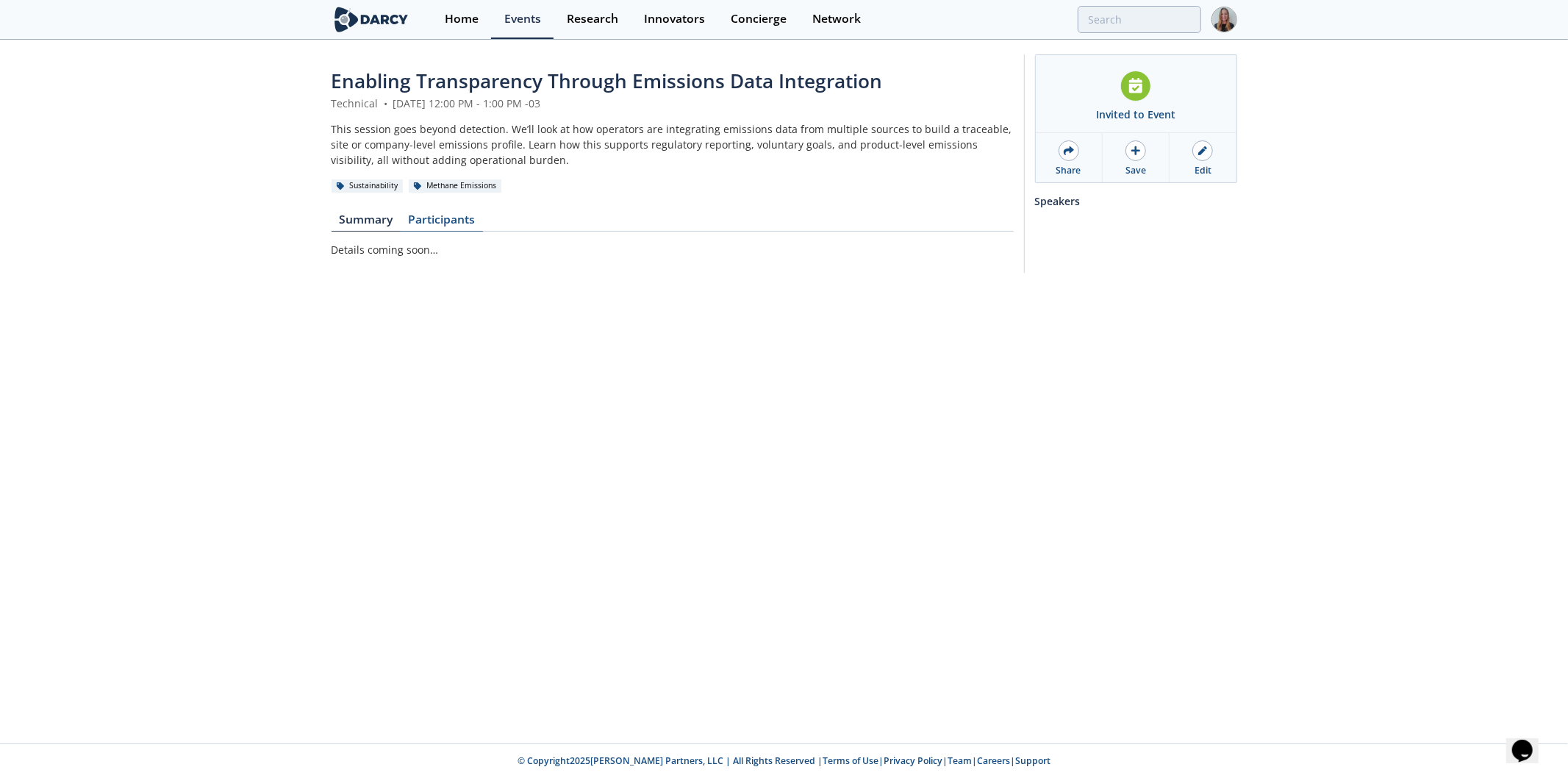 click on "Participants" at bounding box center (442, 223) 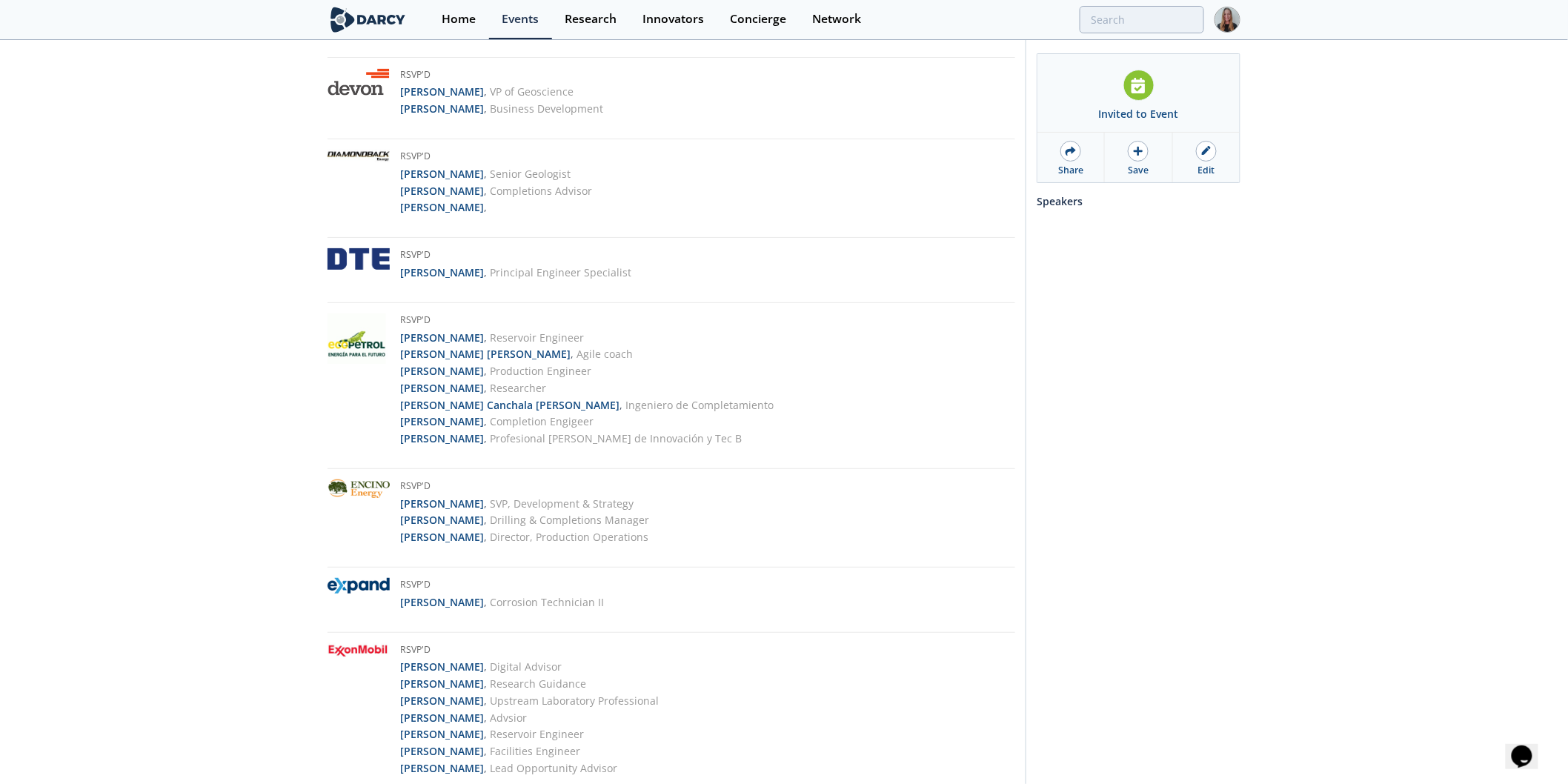scroll, scrollTop: 1733, scrollLeft: 0, axis: vertical 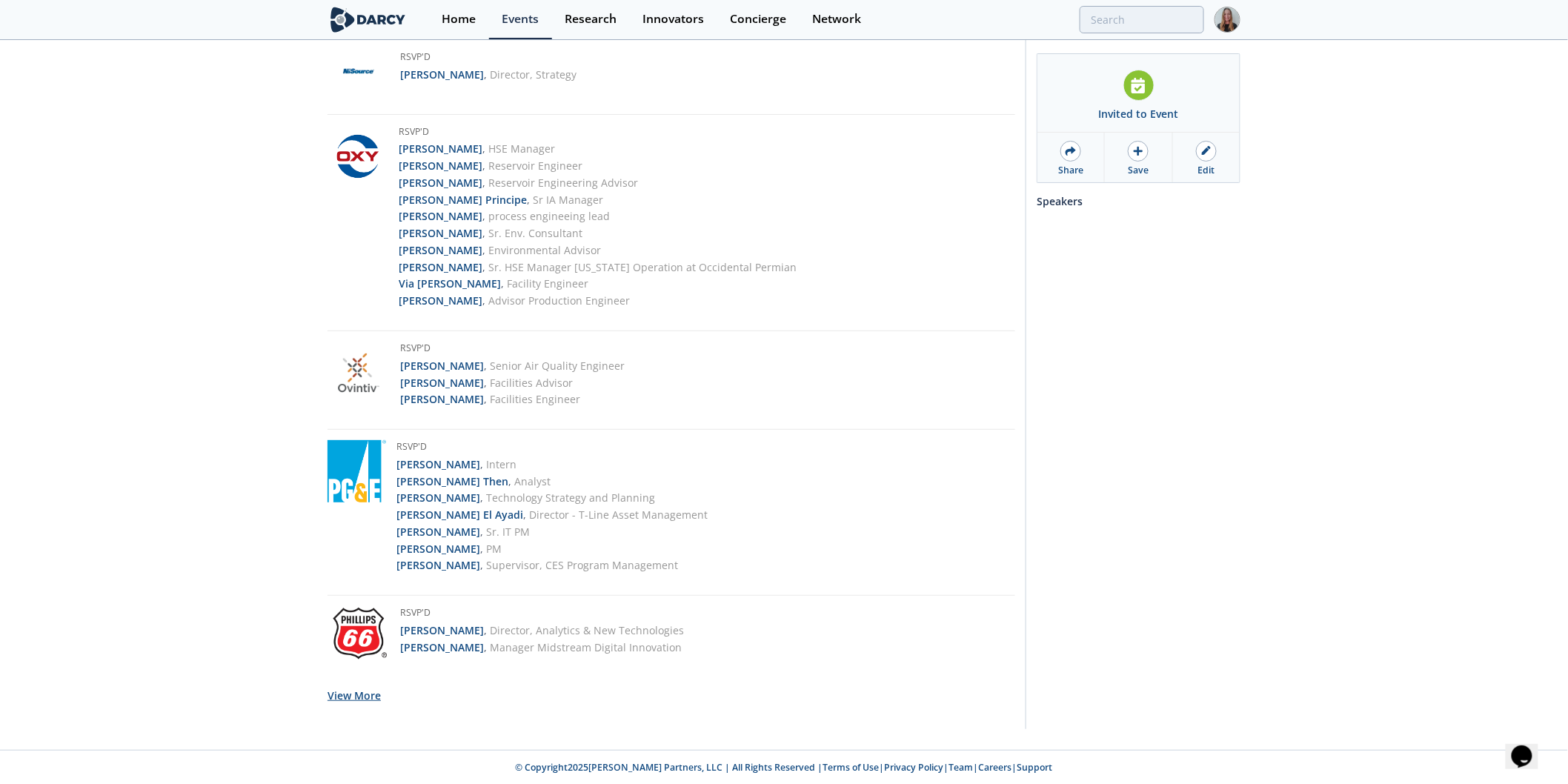 click on "View More" at bounding box center [354, 695] 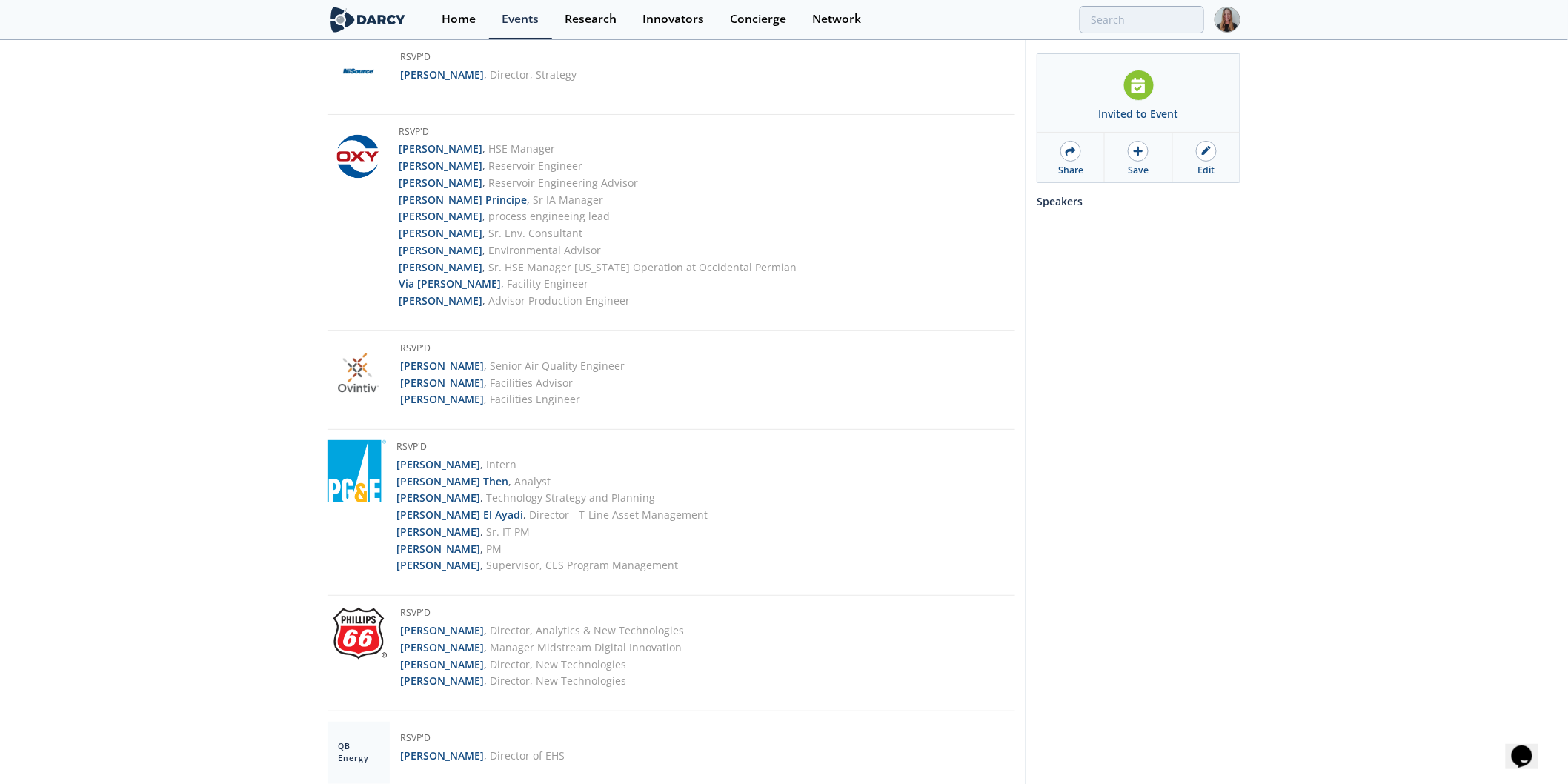 scroll, scrollTop: 3989, scrollLeft: 0, axis: vertical 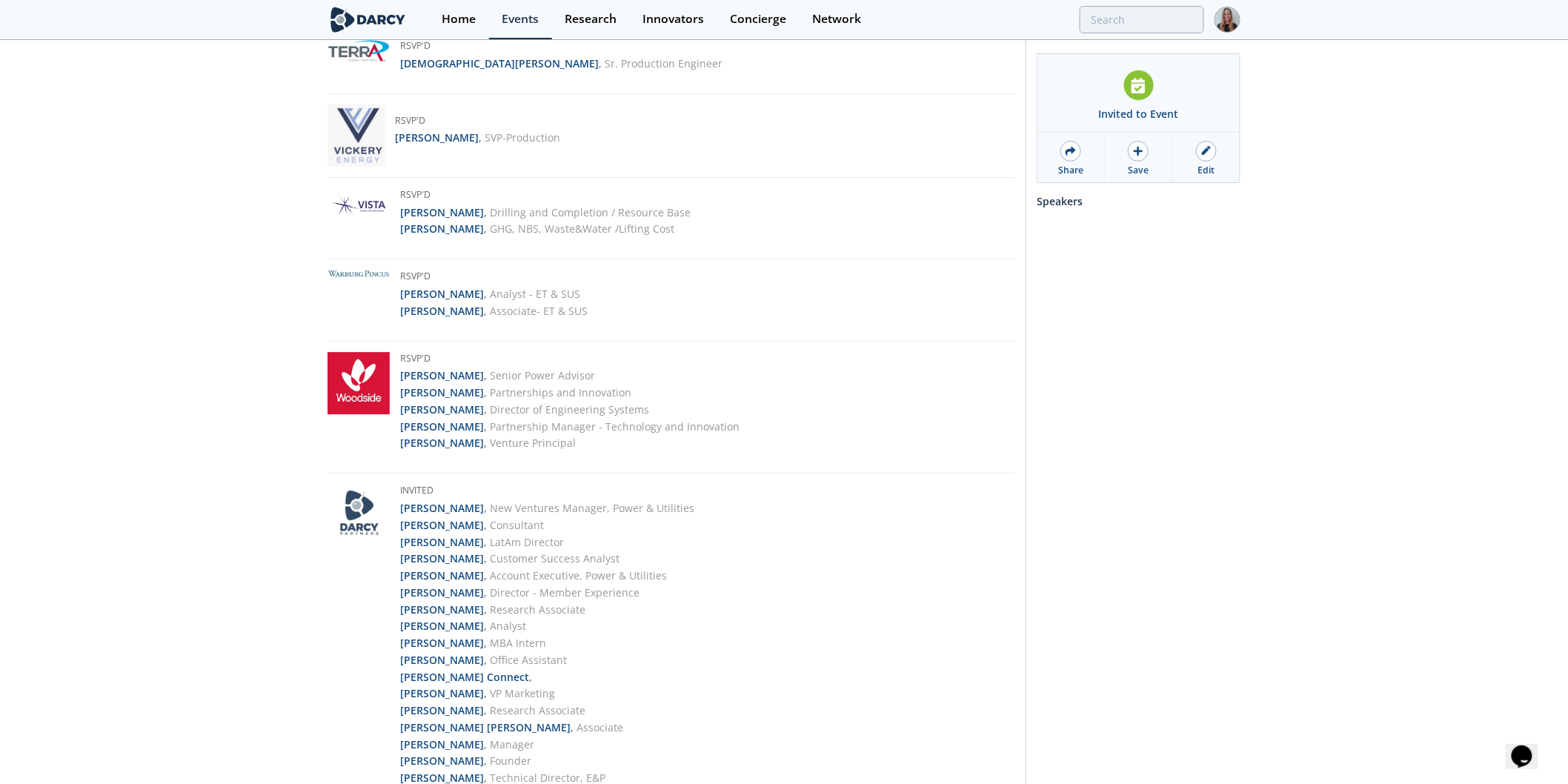 click on "Enabling Transparency Through Emissions Data Integration
Technical
•
August 12, 2025
12:00 PM - 1:00 PM -03
This session goes beyond detection. We’ll look at how operators are integrating emissions data from multiple sources to build a traceable, site or company-level emissions profile. Learn how this supports regulatory reporting, voluntary goals, and product-level emissions visibility, all without adding operational burden.
Sustainability
Methane Emissions
Summary
Participants" at bounding box center (784, -1437) 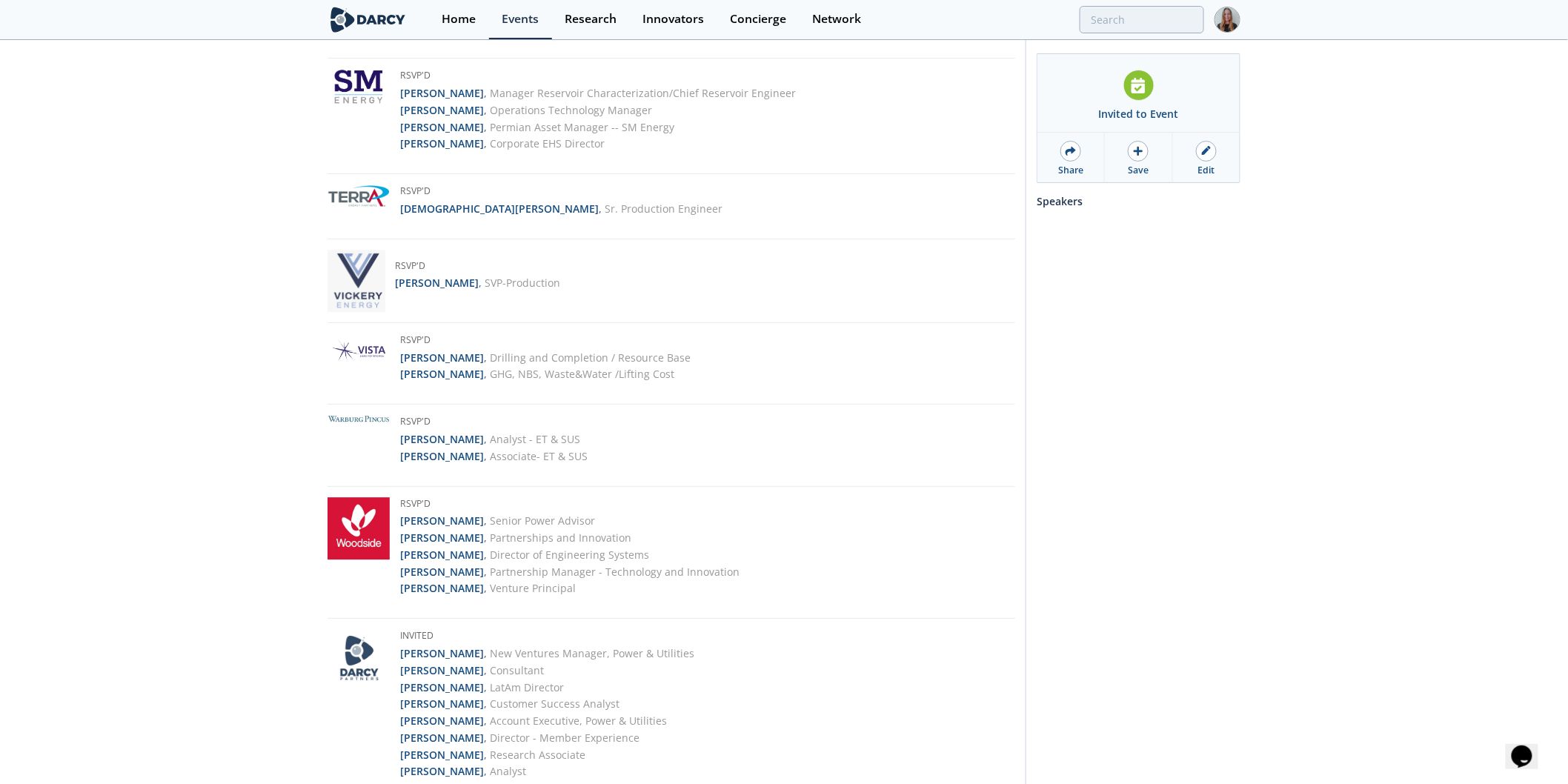 scroll, scrollTop: 3861, scrollLeft: 0, axis: vertical 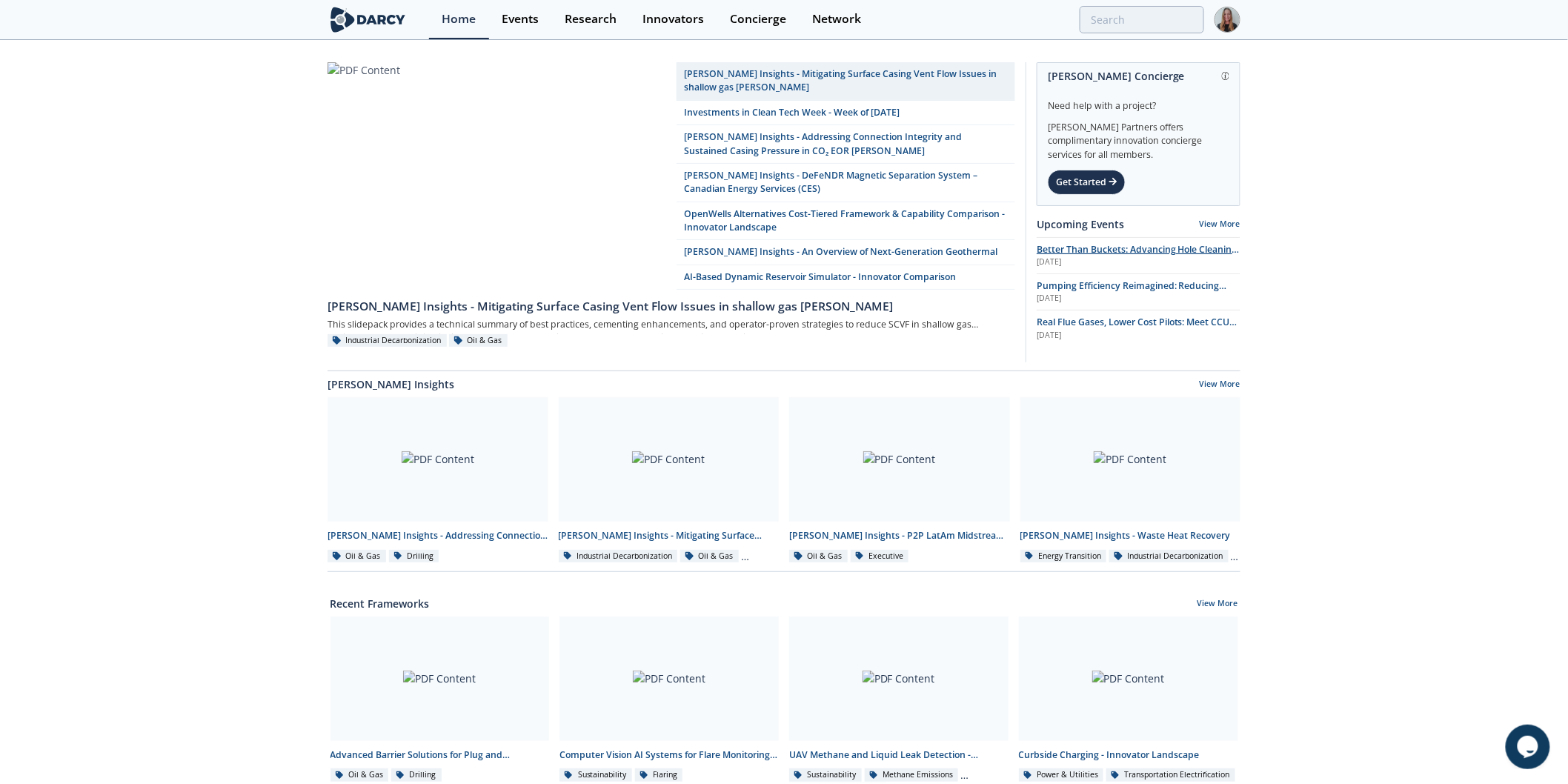 click on "Better Than Buckets: Advancing Hole Cleaning with DrillDocs’ Automated Cuttings Monitoring" at bounding box center [1138, 256] 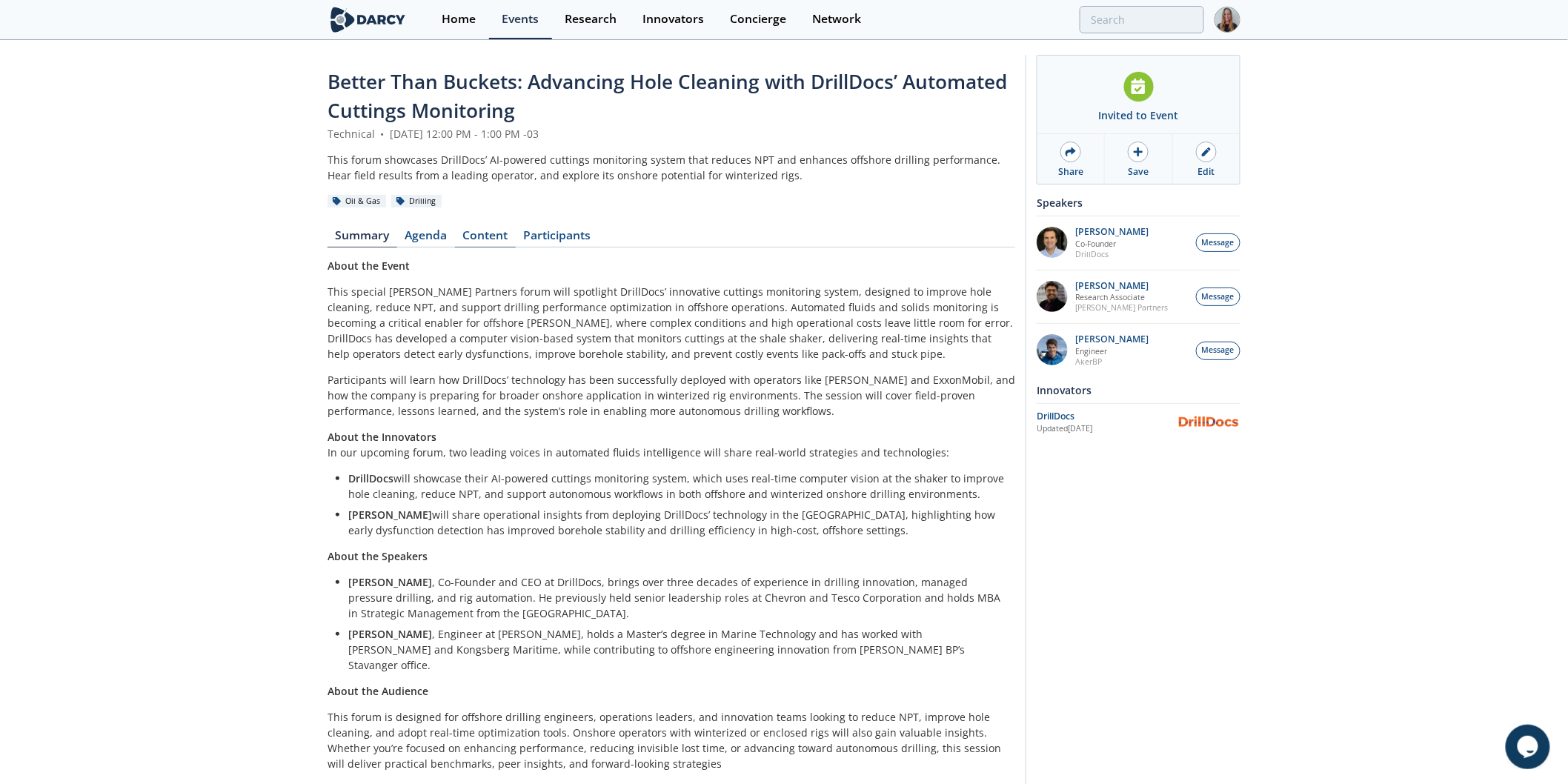 click on "Content" at bounding box center [485, 239] 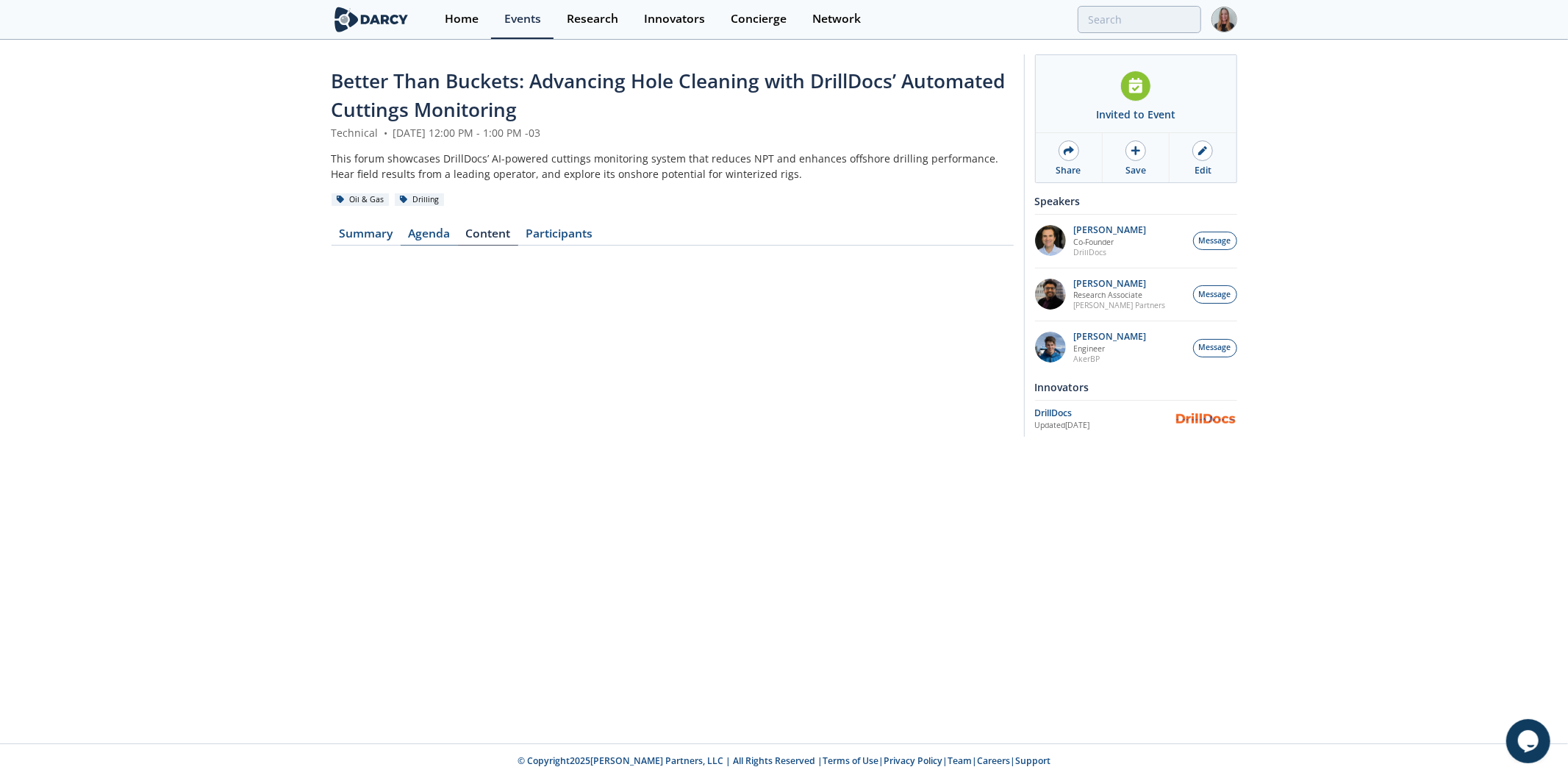 click on "Agenda" at bounding box center (429, 237) 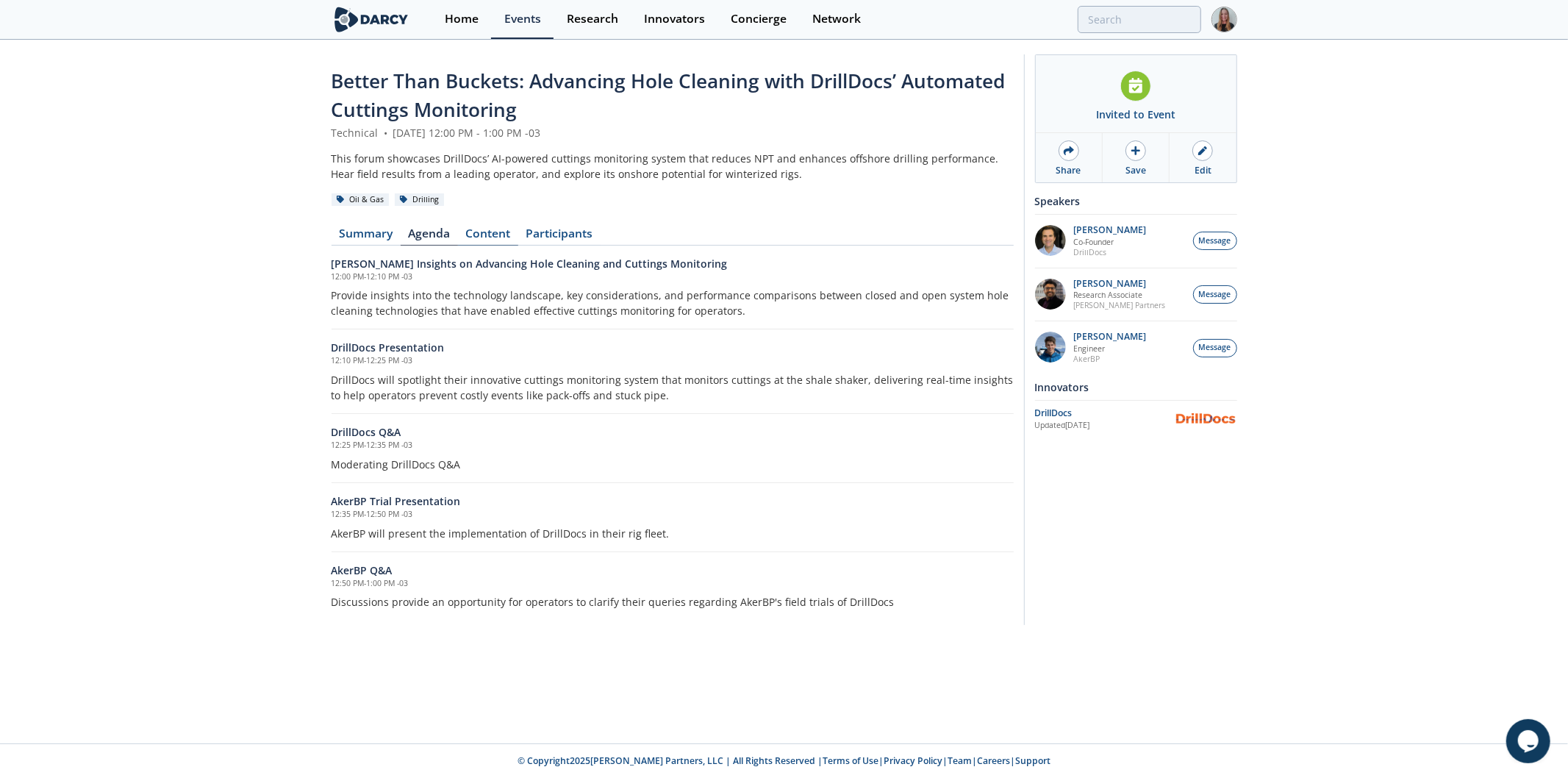 click on "Content" at bounding box center (488, 237) 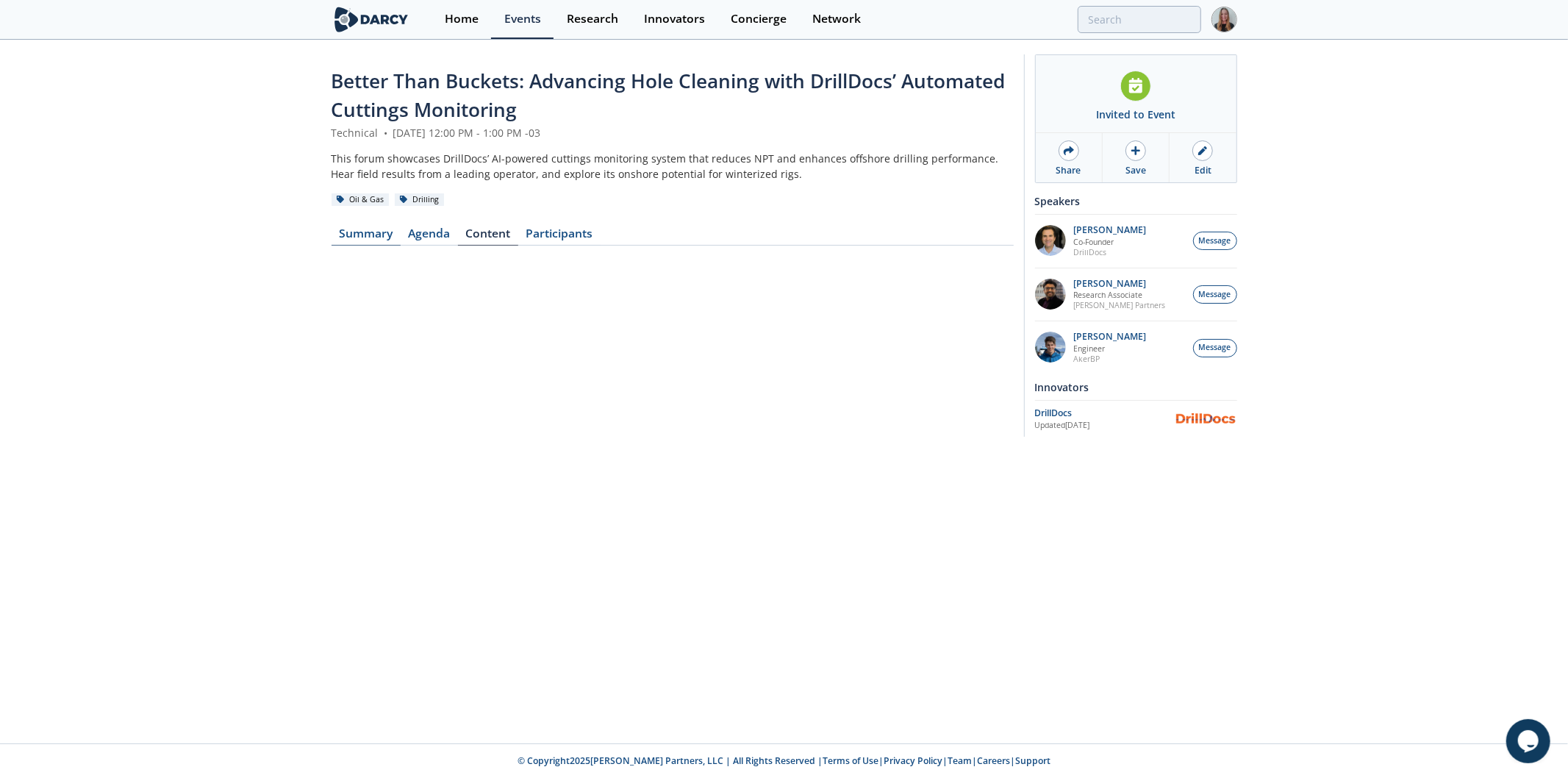 click on "Summary" at bounding box center [366, 237] 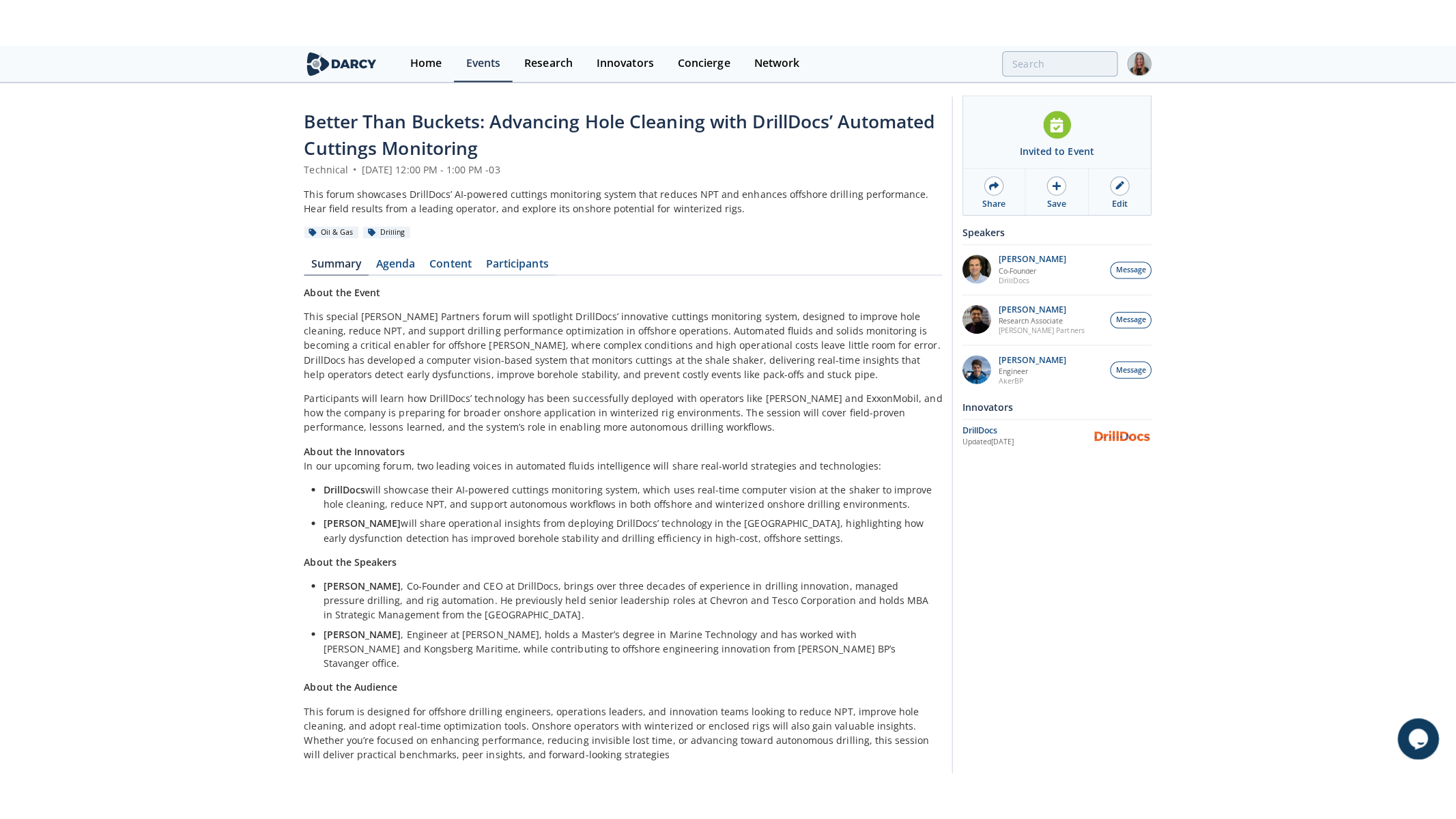 scroll, scrollTop: 0, scrollLeft: 0, axis: both 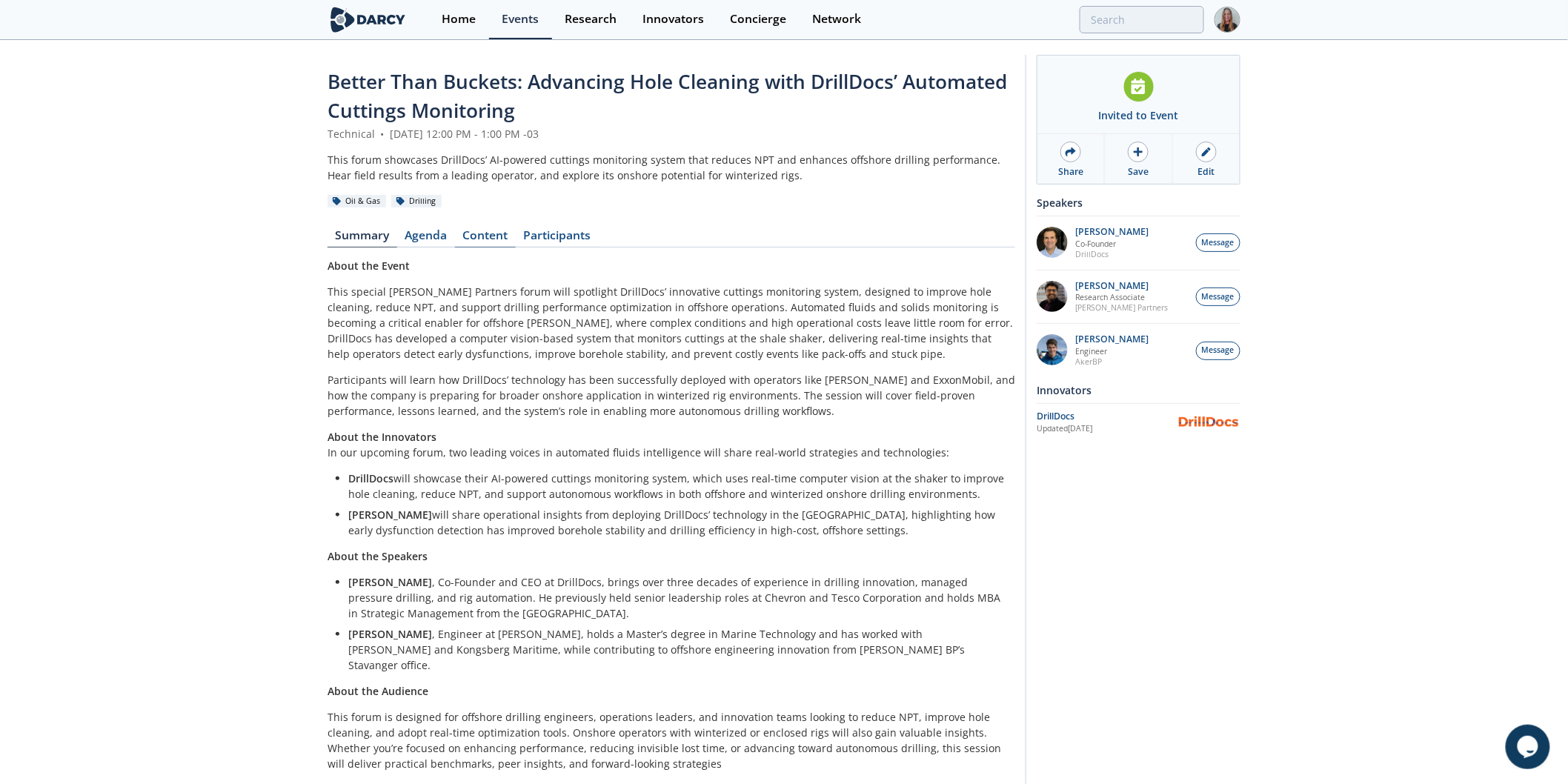 click on "Content" at bounding box center [485, 239] 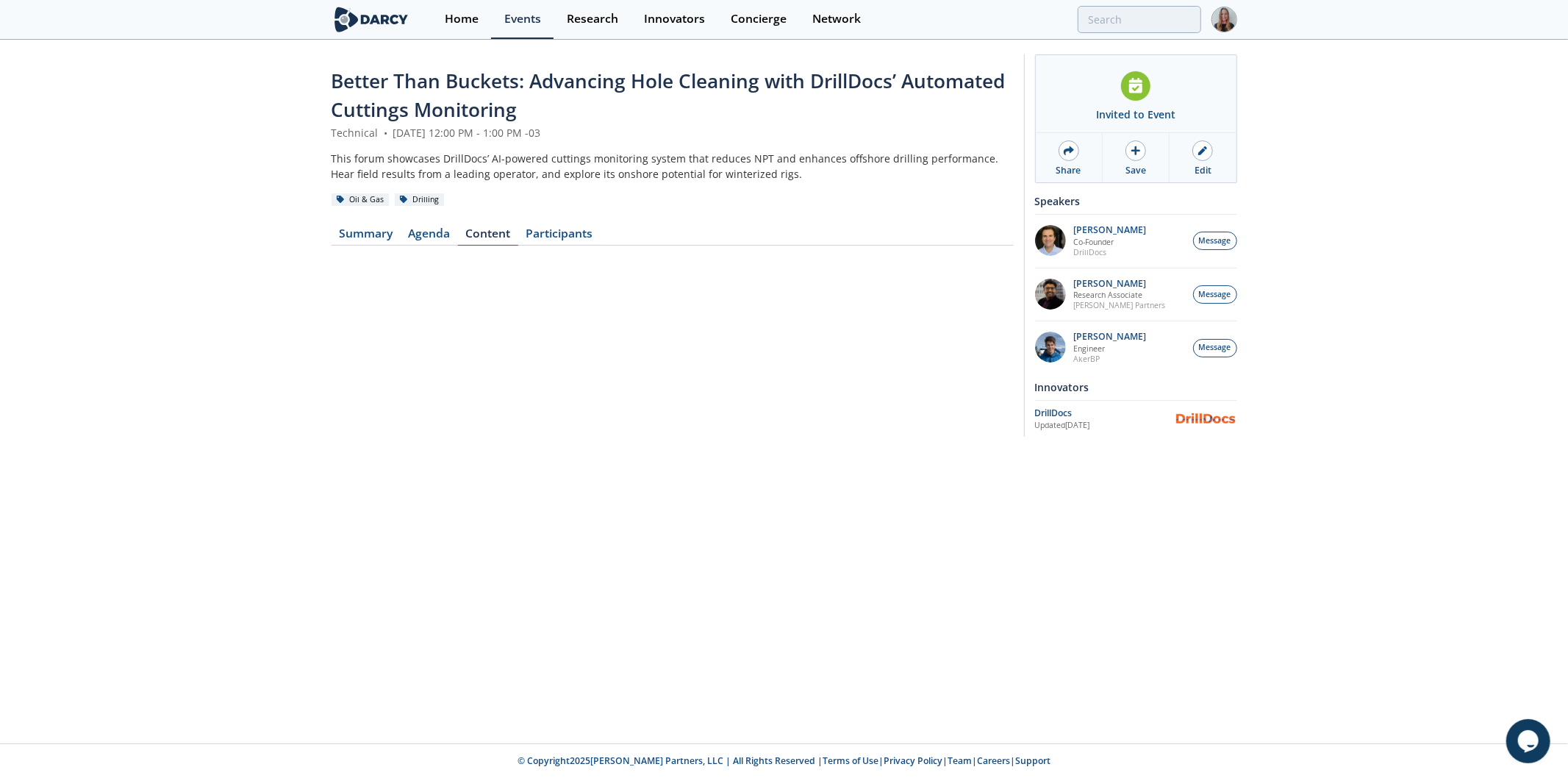 drag, startPoint x: 527, startPoint y: 342, endPoint x: 553, endPoint y: 482, distance: 142.3938 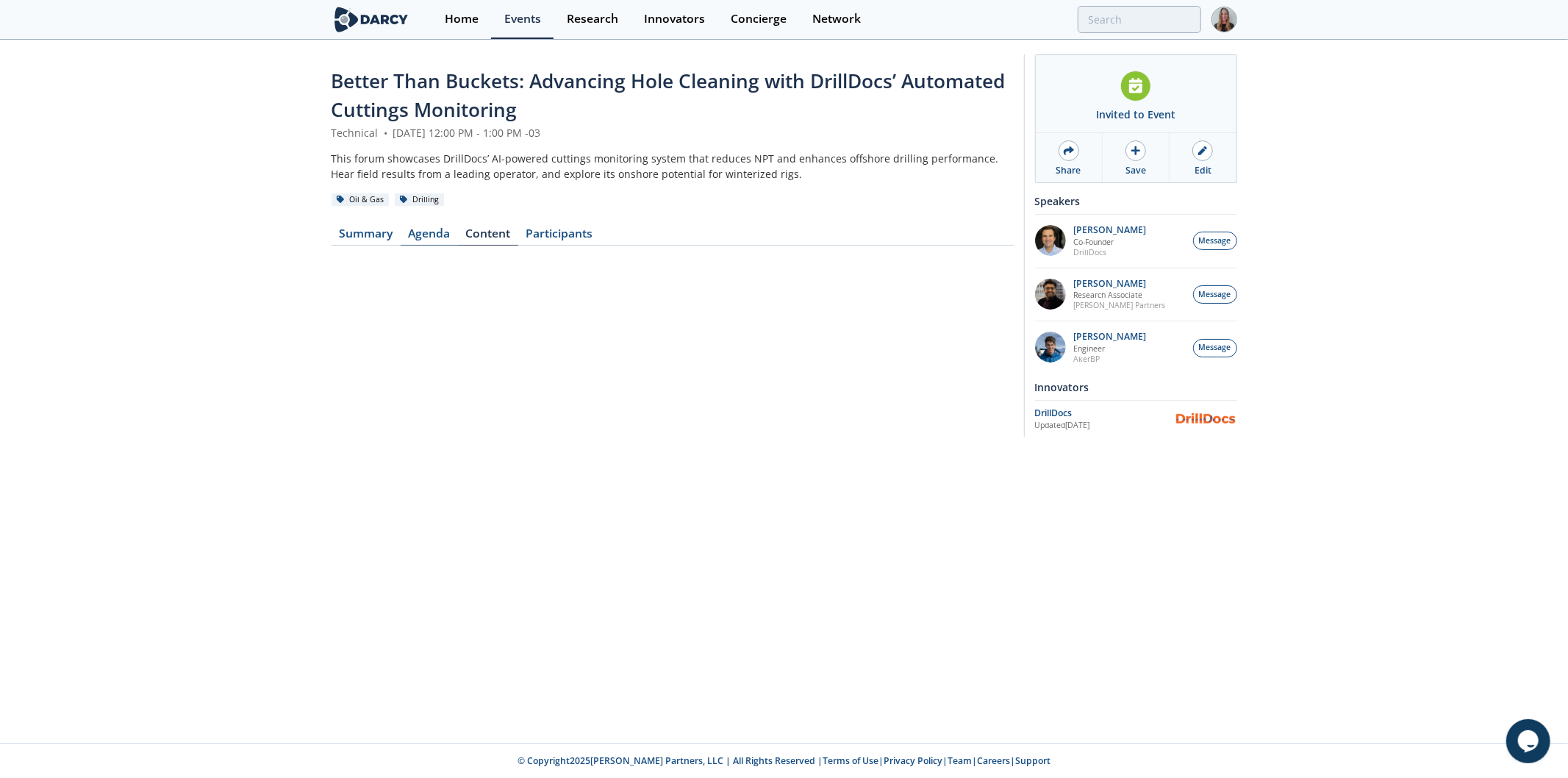 click on "Agenda" at bounding box center (429, 237) 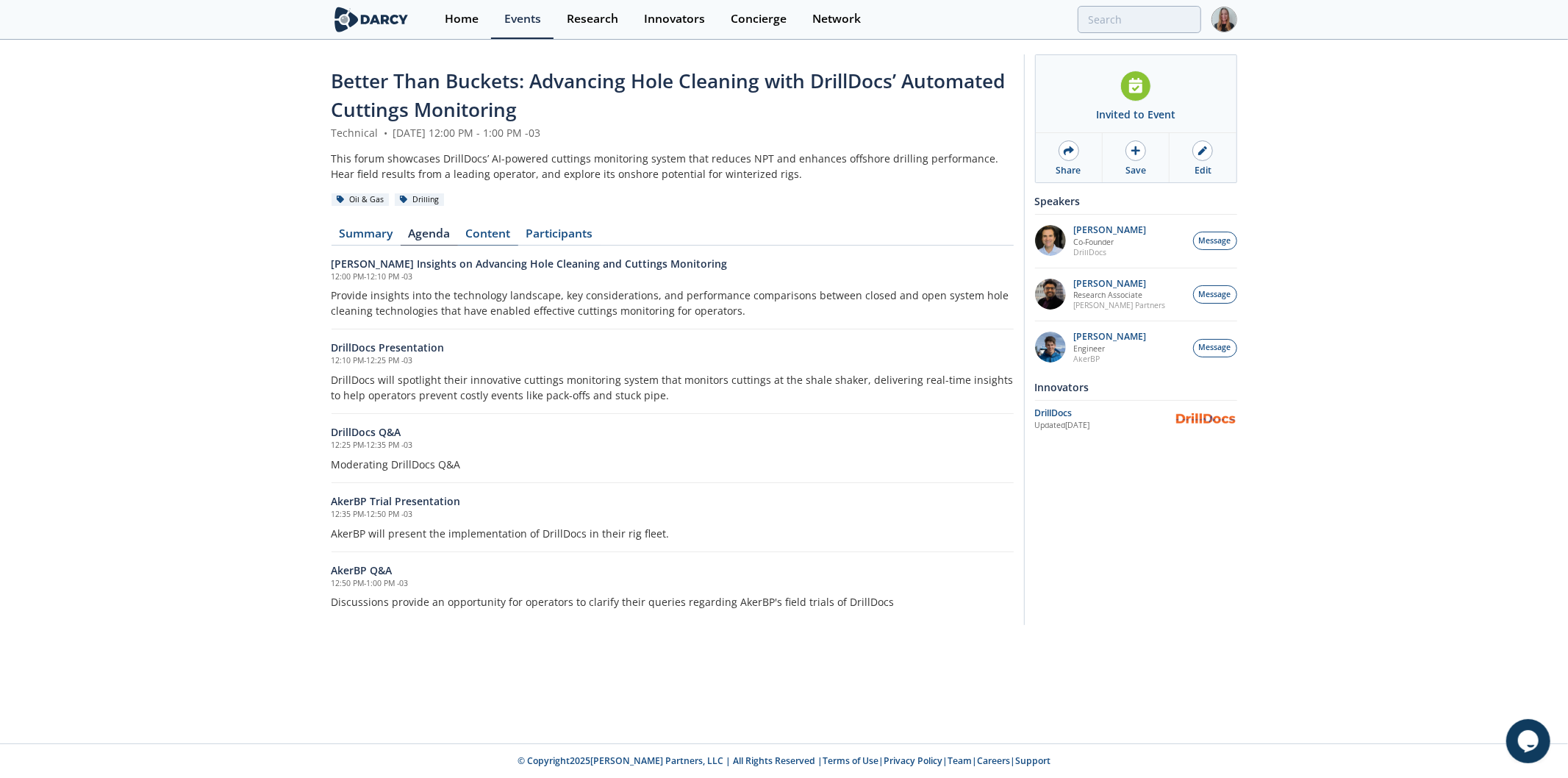 click on "Content" at bounding box center (488, 237) 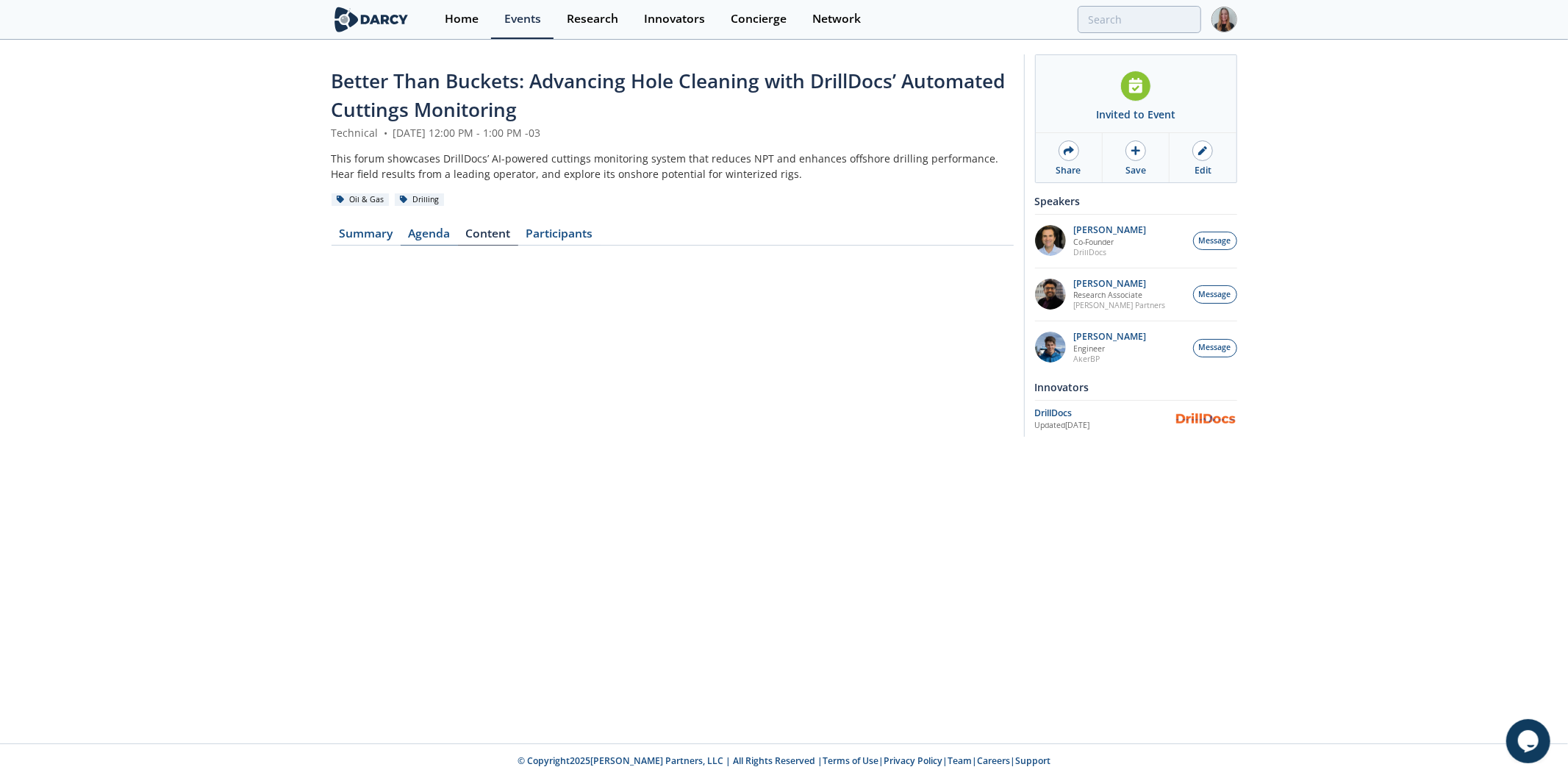 click on "Agenda" at bounding box center [429, 237] 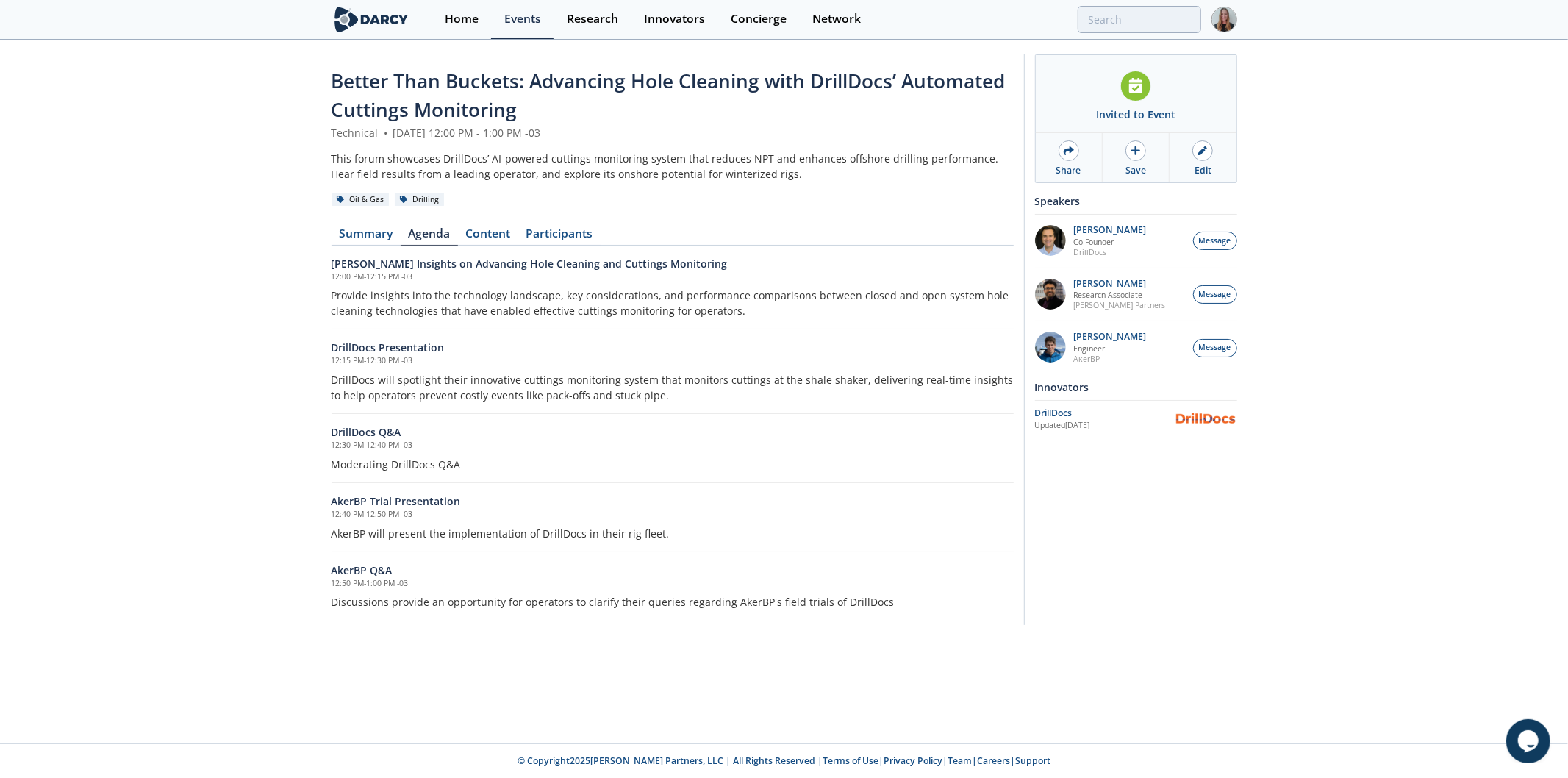 click on "Better Than Buckets: Advancing Hole Cleaning with DrillDocs’ Automated Cuttings Monitoring
Technical
•
[DATE]
12:00 PM - 1:00 PM -03
This forum showcases DrillDocs’ AI-powered cuttings monitoring system that reduces NPT and enhances offshore drilling performance. Hear field results from a leading operator, and explore its onshore potential for winterized rigs.
Oil & Gas
Drilling
Summary
[GEOGRAPHIC_DATA]
Content
Participants" at bounding box center (784, 343) 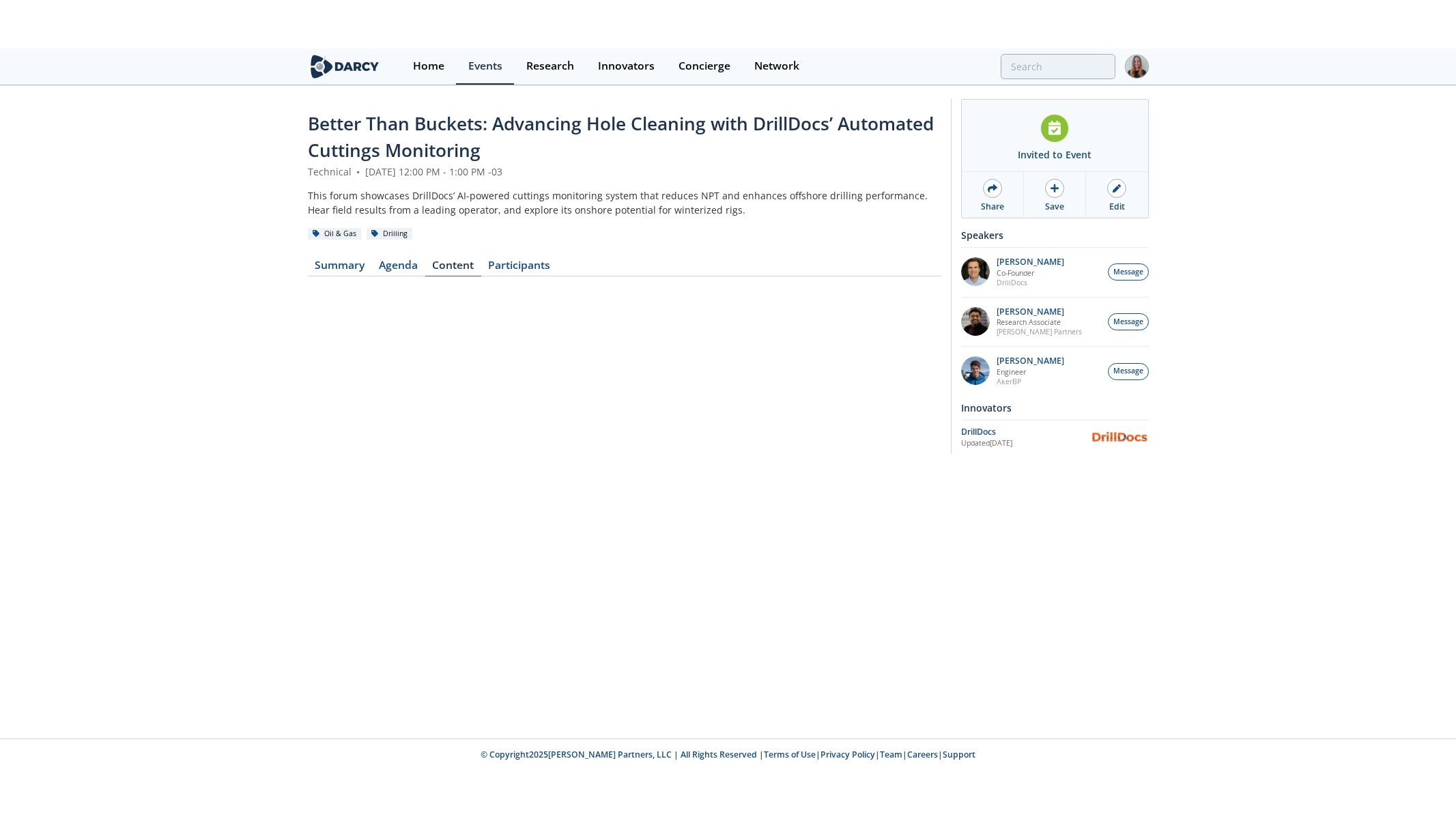 scroll, scrollTop: 0, scrollLeft: 0, axis: both 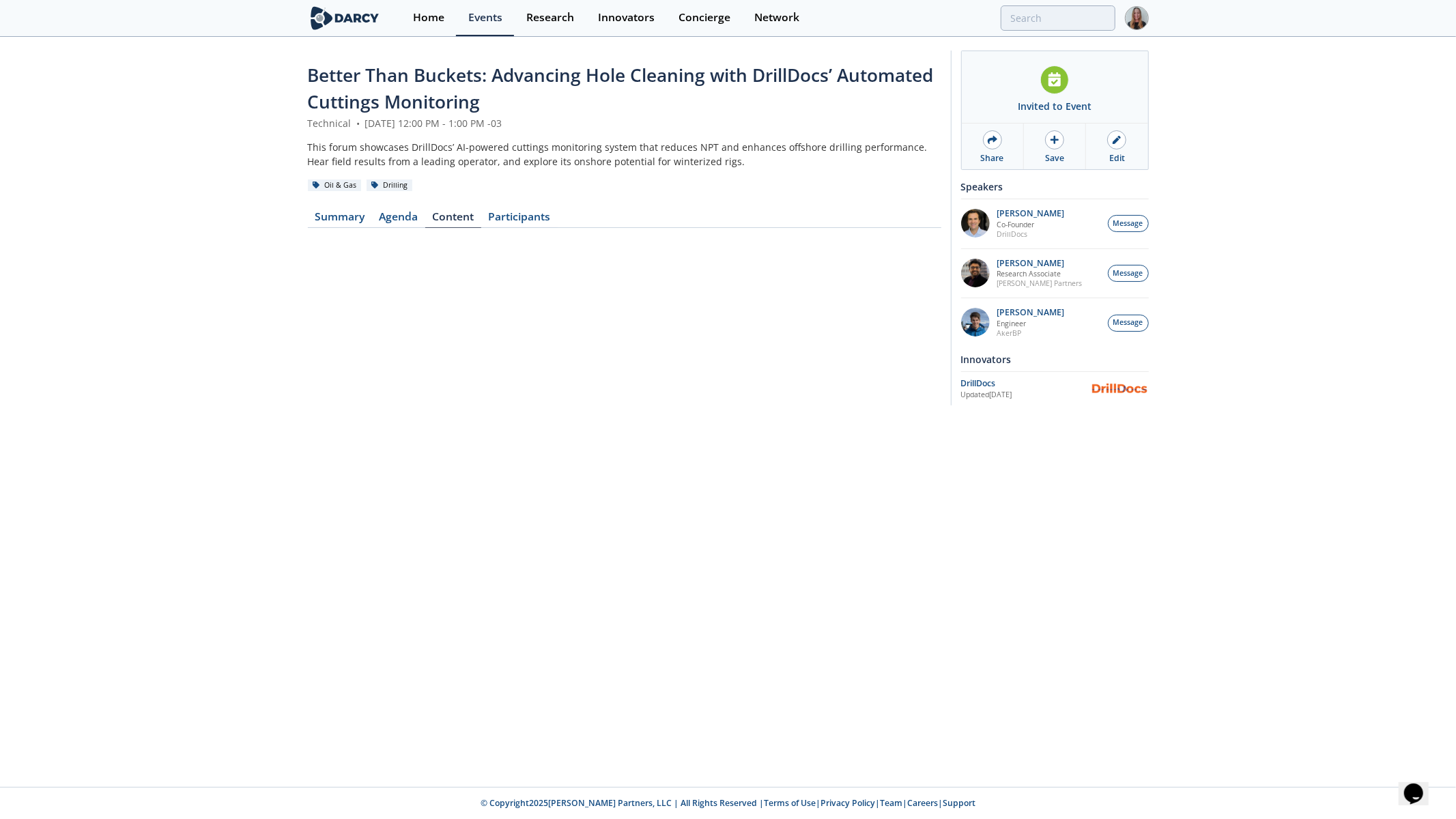 click on "Better Than Buckets: Advancing Hole Cleaning with DrillDocs’ Automated Cuttings Monitoring
Technical
•
[DATE]
12:00 PM - 1:00 PM -03
This forum showcases DrillDocs’ AI-powered cuttings monitoring system that reduces NPT and enhances offshore drilling performance. Hear field results from a leading operator, and explore its onshore potential for winterized rigs.
Oil & Gas
Drilling
Summary
[GEOGRAPHIC_DATA]
Content
Participants" at bounding box center [625, 231] 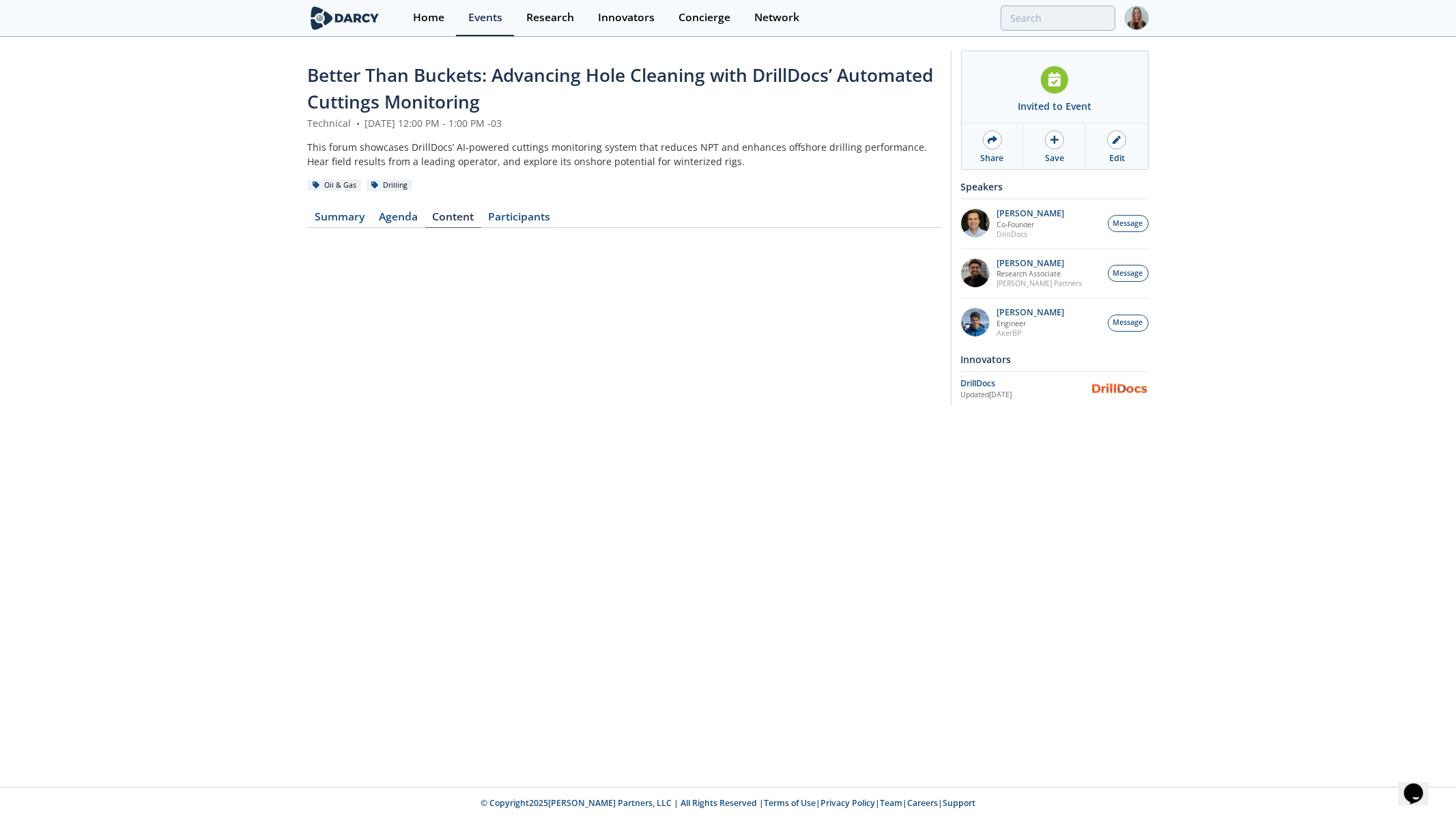 click on "Better Than Buckets: Advancing Hole Cleaning with DrillDocs’ Automated Cuttings Monitoring
Technical
•
[DATE]
12:00 PM - 1:00 PM -03
This forum showcases DrillDocs’ AI-powered cuttings monitoring system that reduces NPT and enhances offshore drilling performance. Hear field results from a leading operator, and explore its onshore potential for winterized rigs.
Oil & Gas
Drilling
Summary
[GEOGRAPHIC_DATA]
Content
Participants" at bounding box center [728, 231] 